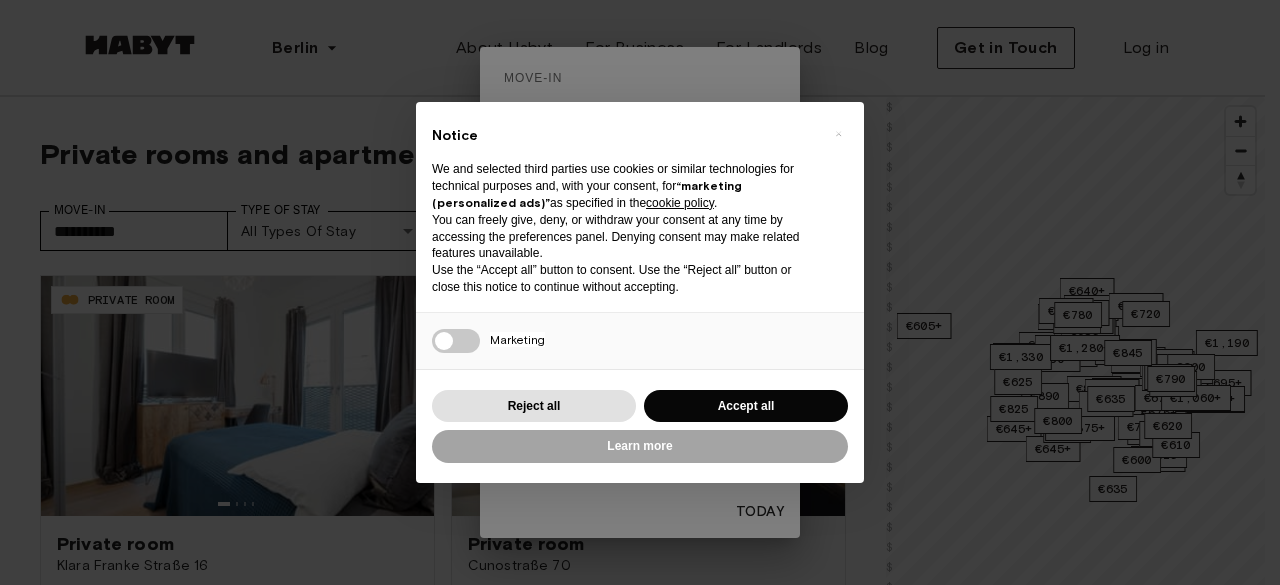 scroll, scrollTop: 0, scrollLeft: 0, axis: both 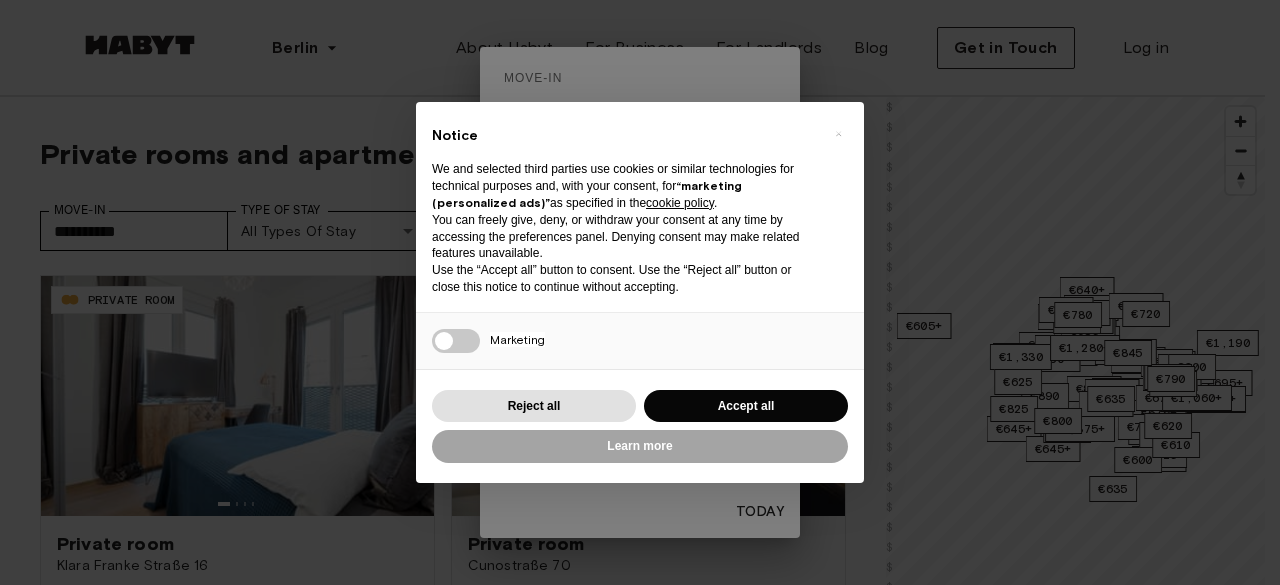 click on "Accept all" at bounding box center (746, 406) 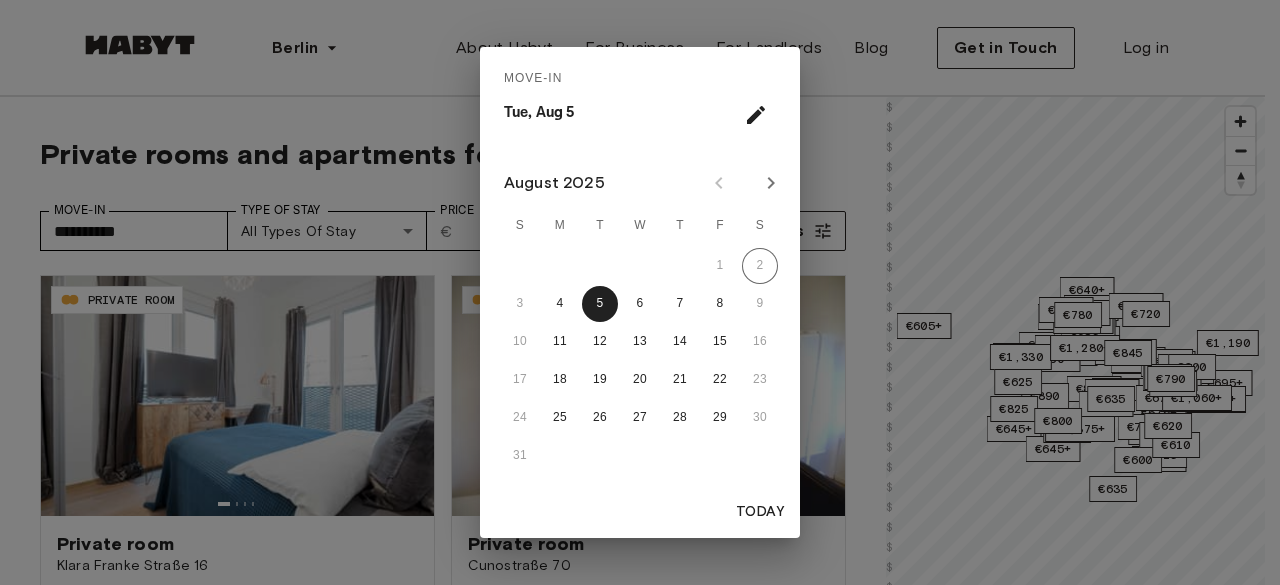 scroll, scrollTop: 0, scrollLeft: 0, axis: both 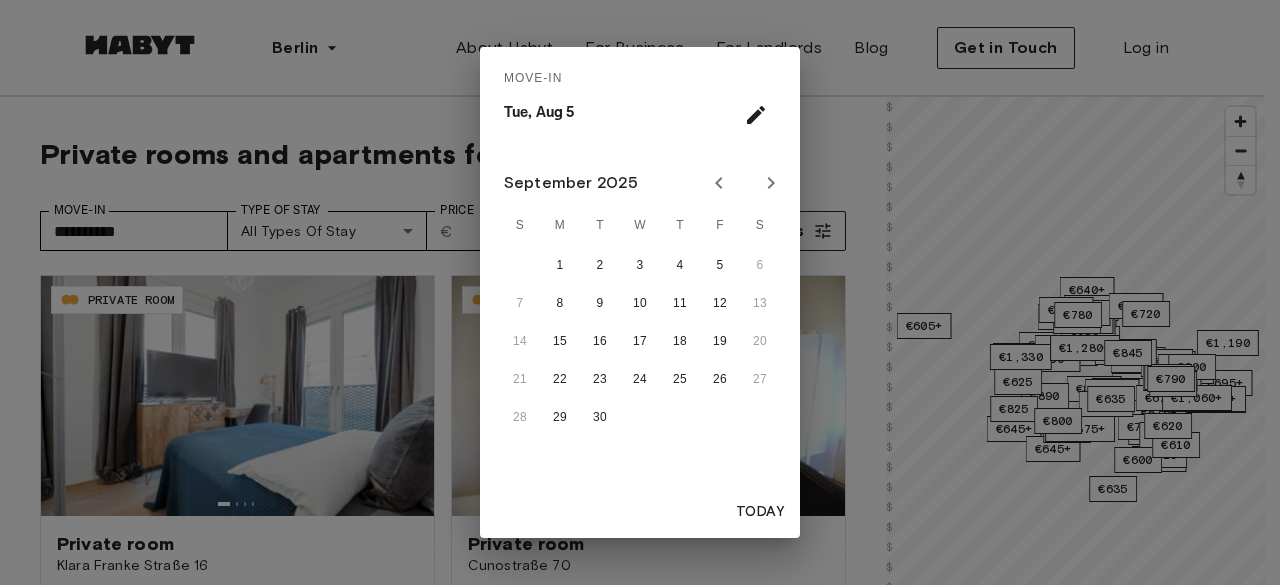 click 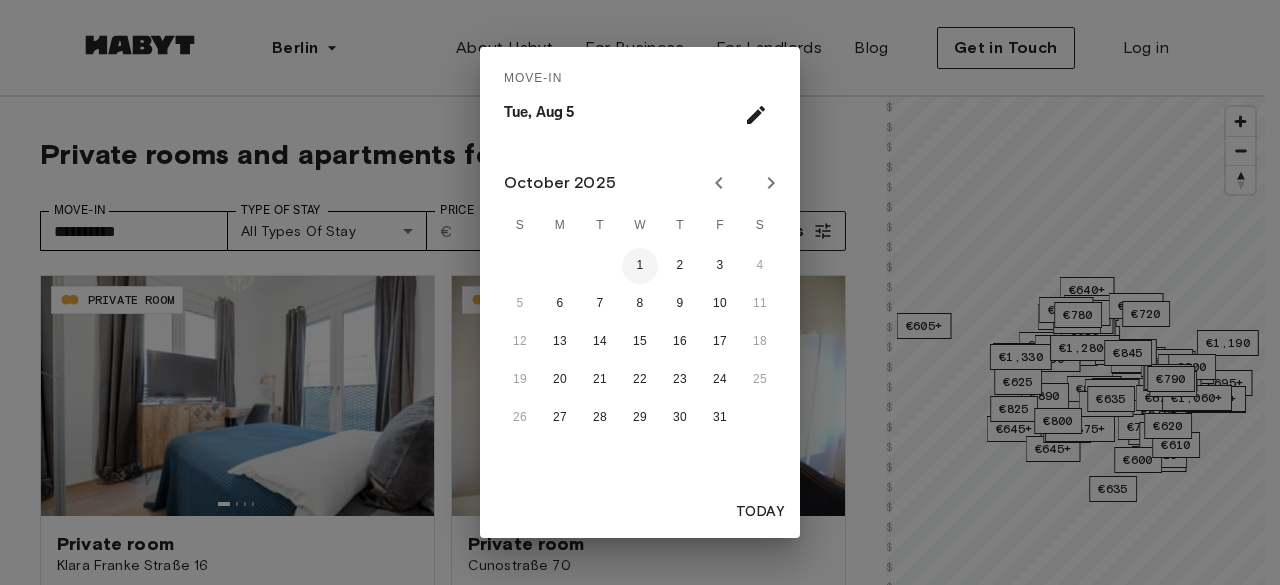 click on "1" at bounding box center (640, 266) 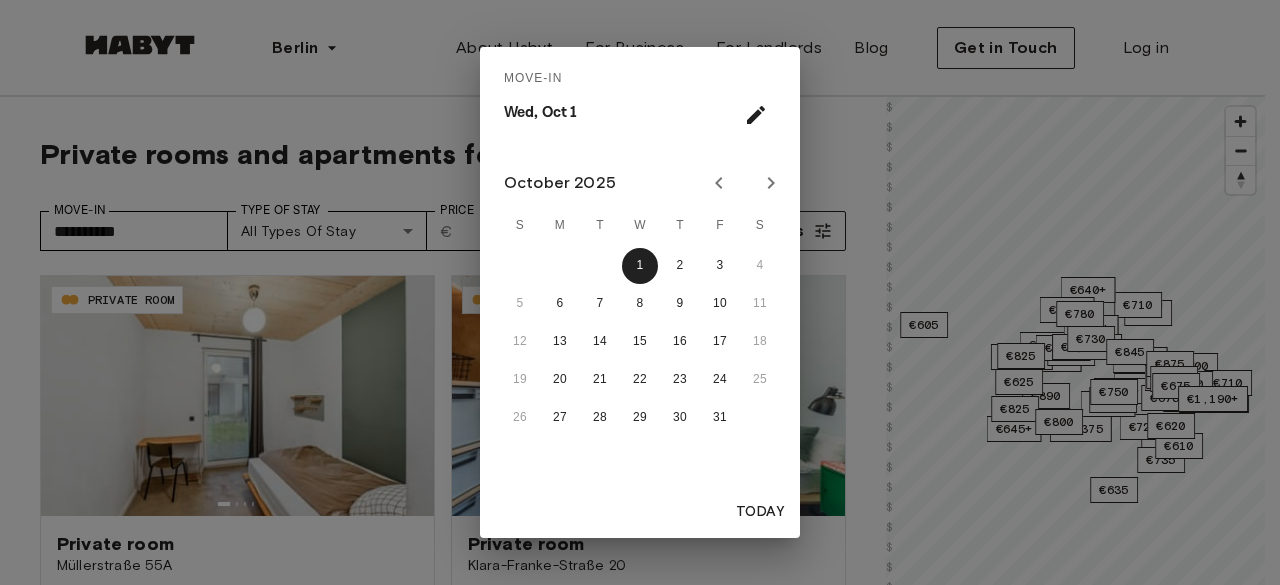 click on "Move-In Wed, Oct 1 October 2025 S M T W T F S 1 2 3 4 5 6 7 8 9 10 11 12 13 14 15 16 17 18 19 20 21 22 23 24 25 26 27 28 29 30 31 Today" at bounding box center [640, 292] 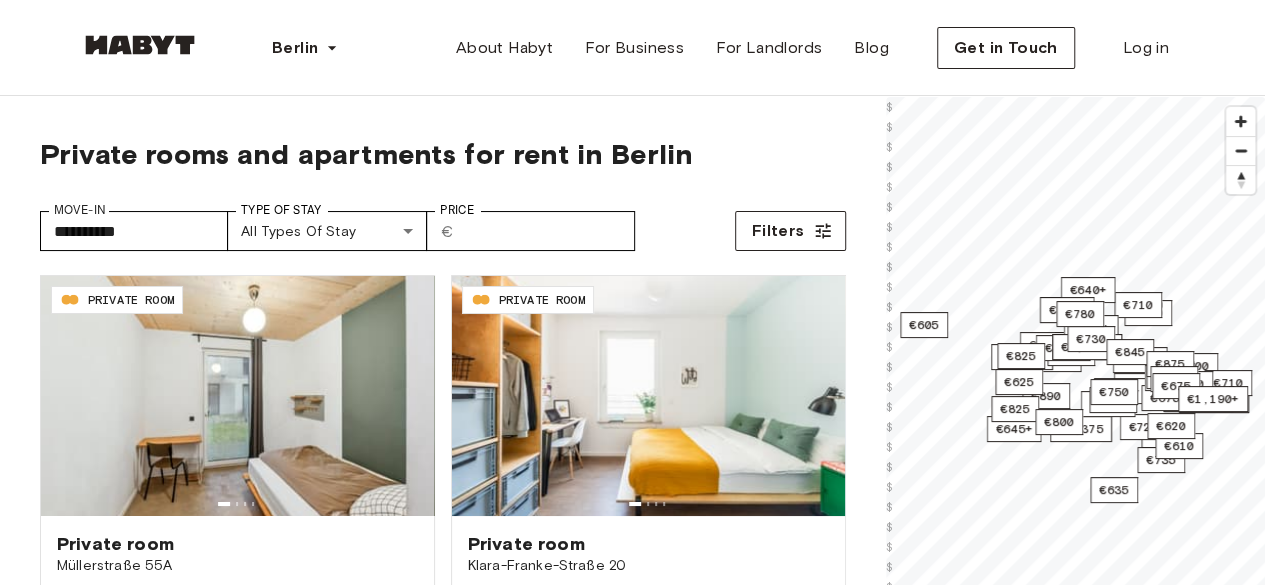 click on "**********" at bounding box center (632, 2407) 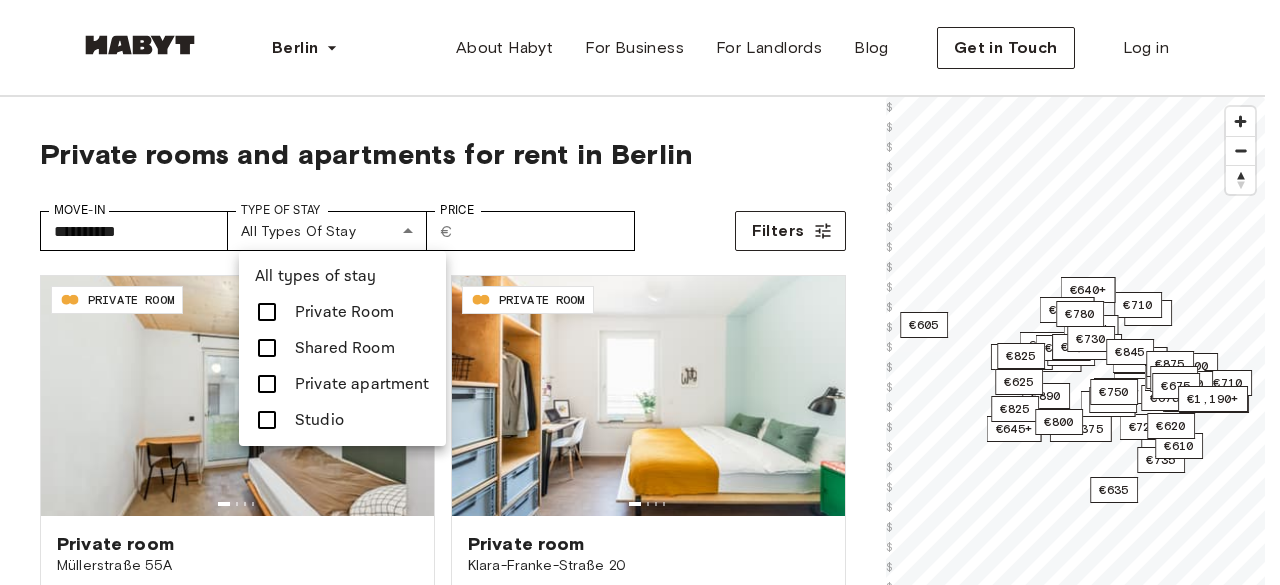 click at bounding box center (267, 312) 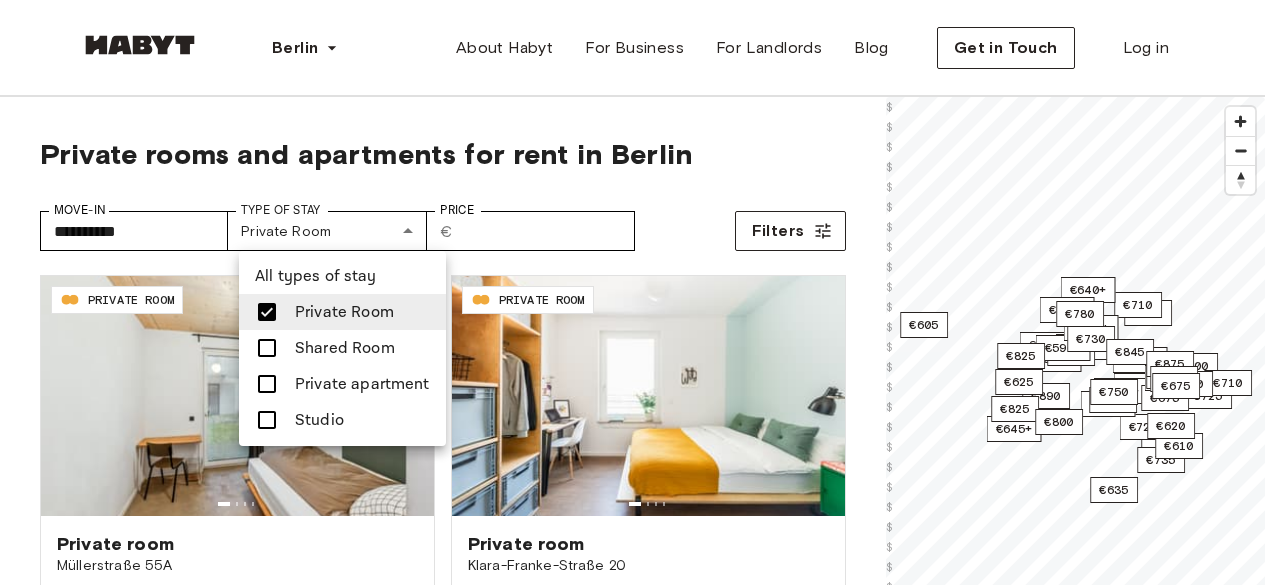 click at bounding box center (640, 292) 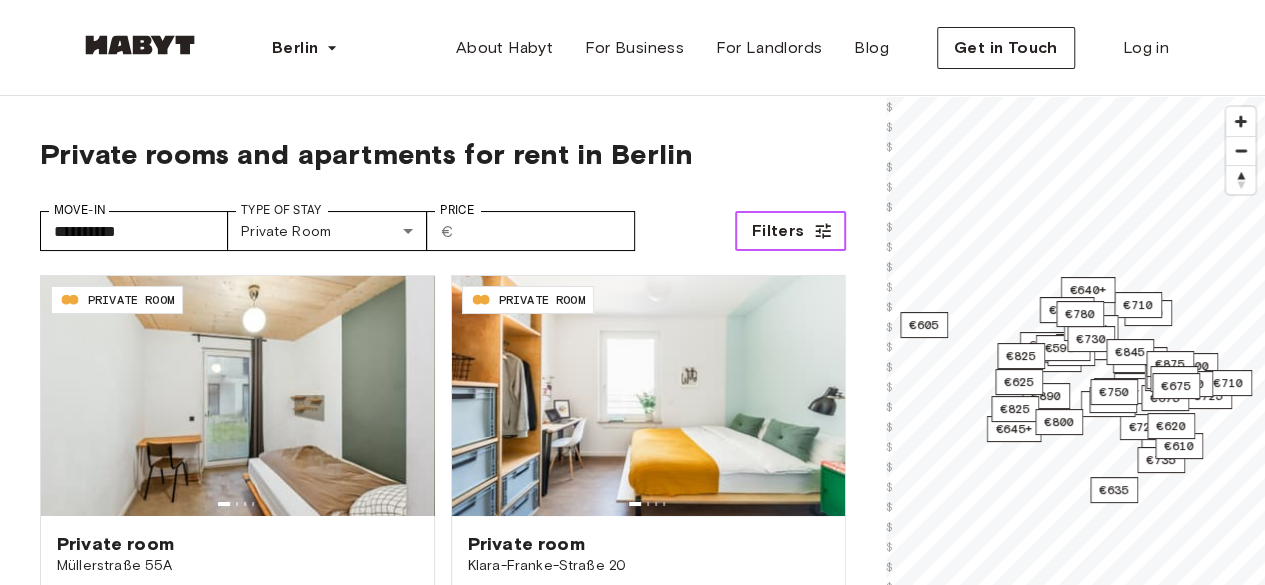 click on "Filters" at bounding box center [790, 231] 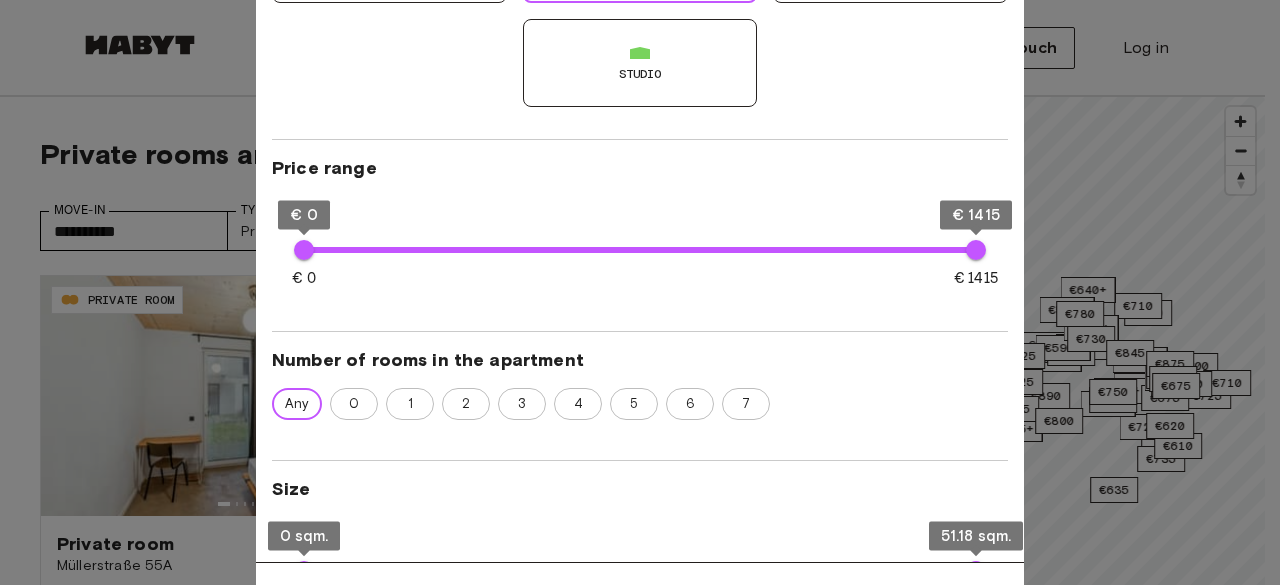 scroll, scrollTop: 270, scrollLeft: 0, axis: vertical 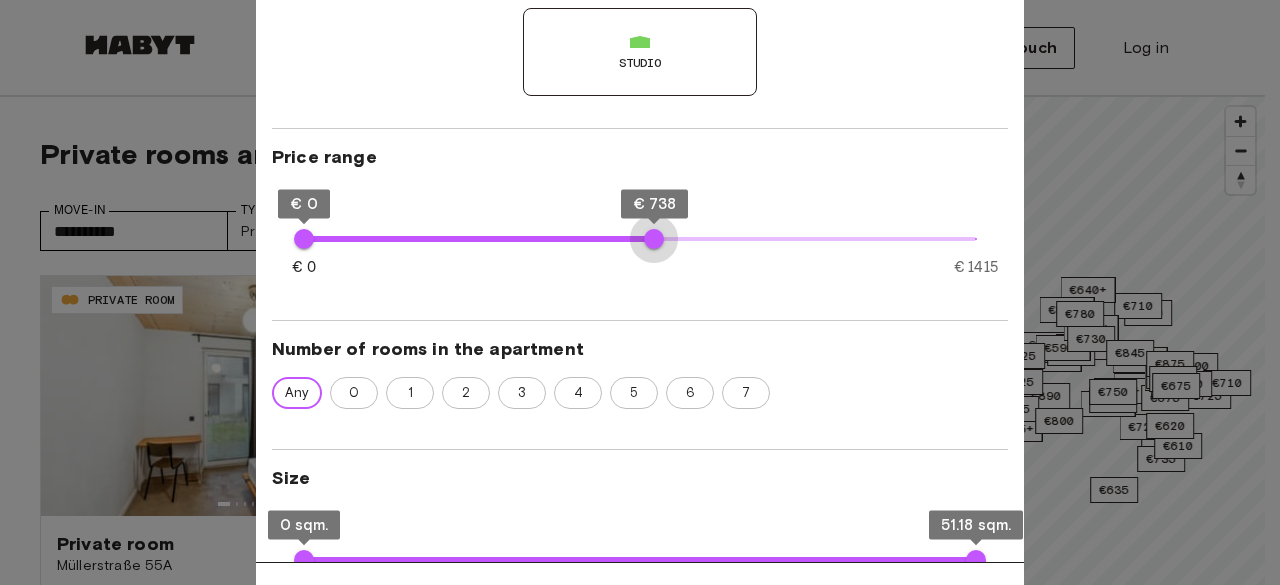 type on "***" 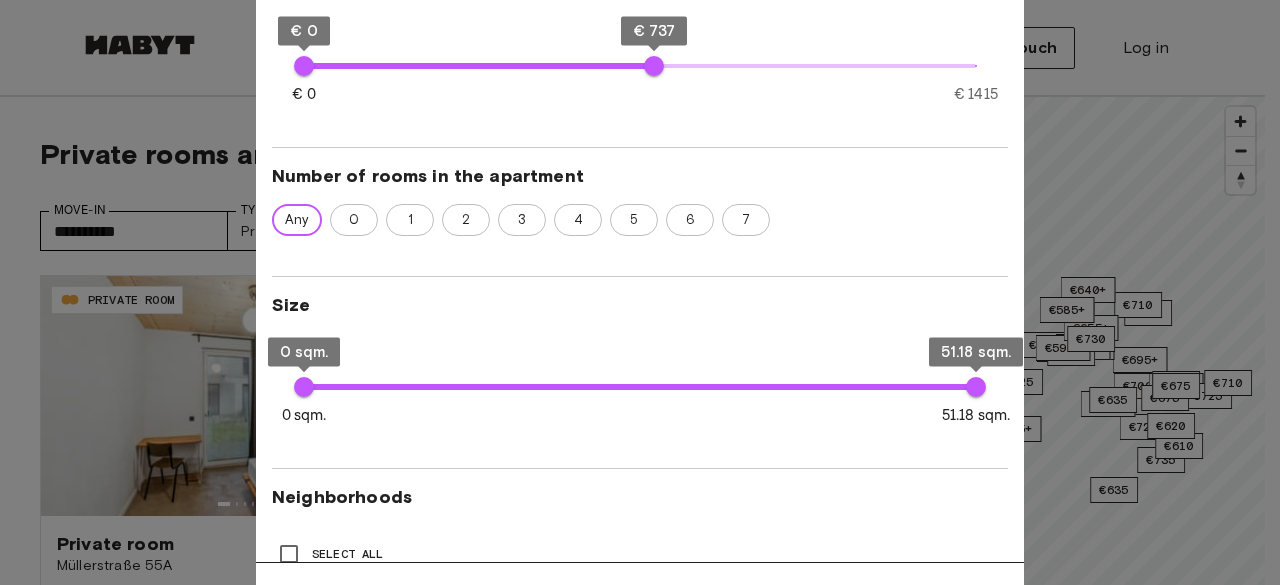 scroll, scrollTop: 446, scrollLeft: 0, axis: vertical 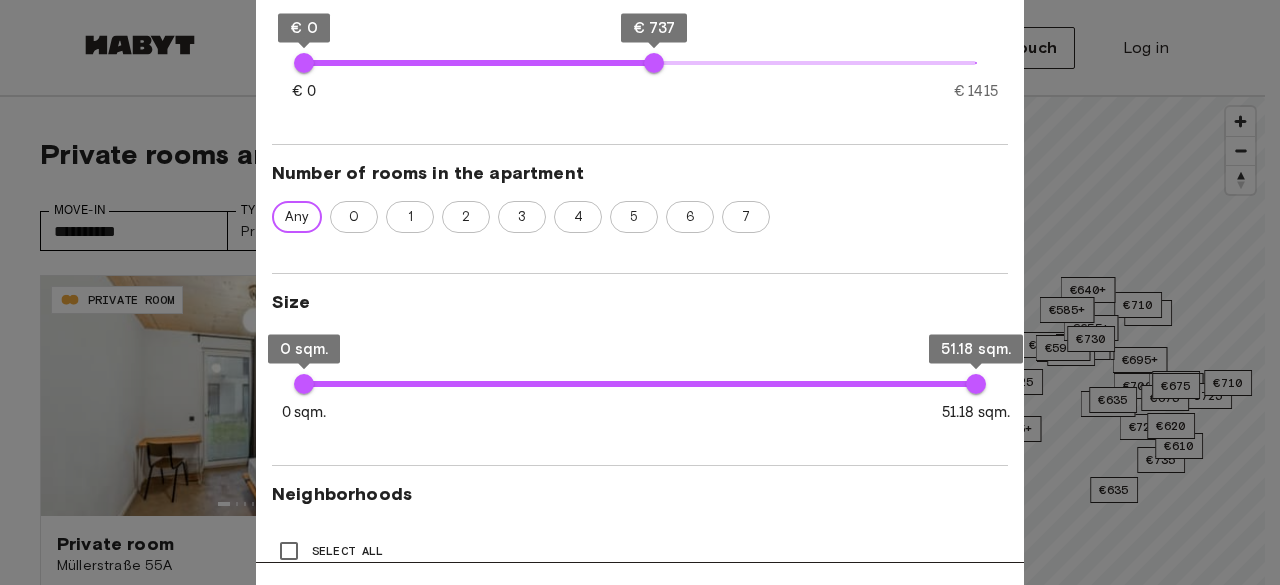 click on "2" at bounding box center (466, 217) 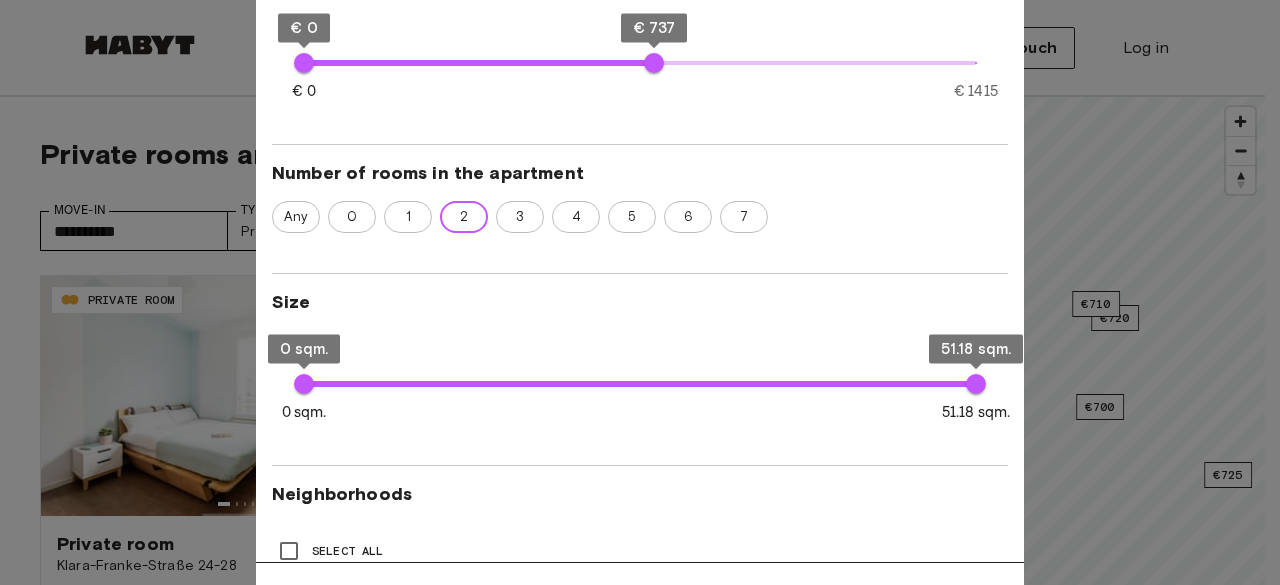 click on "3" at bounding box center [520, 217] 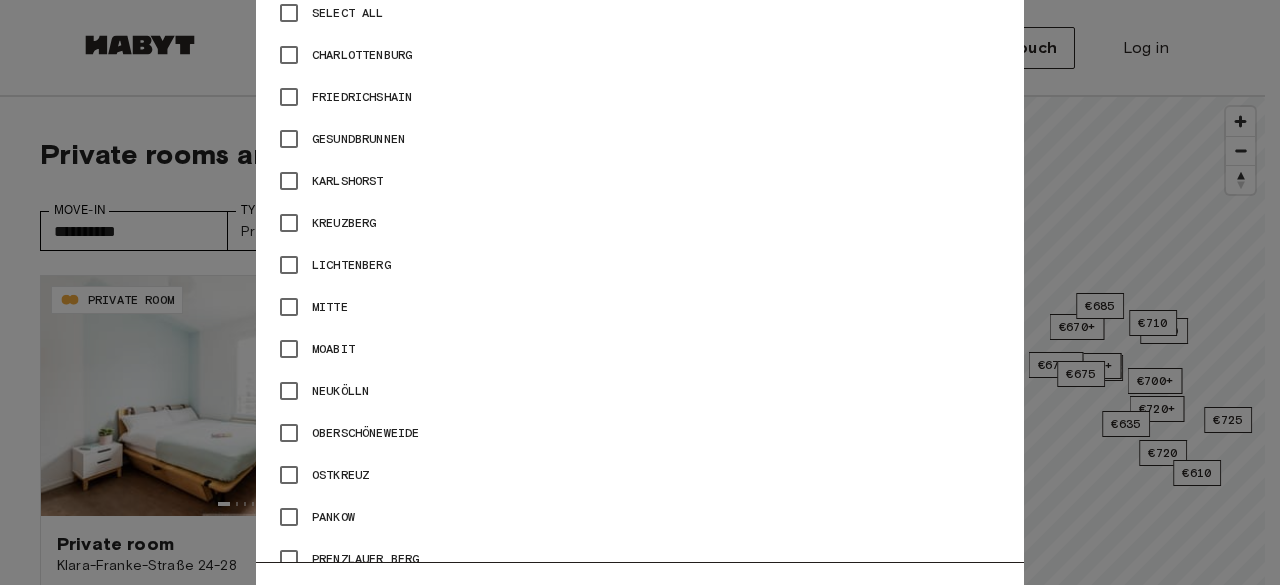 scroll, scrollTop: 985, scrollLeft: 0, axis: vertical 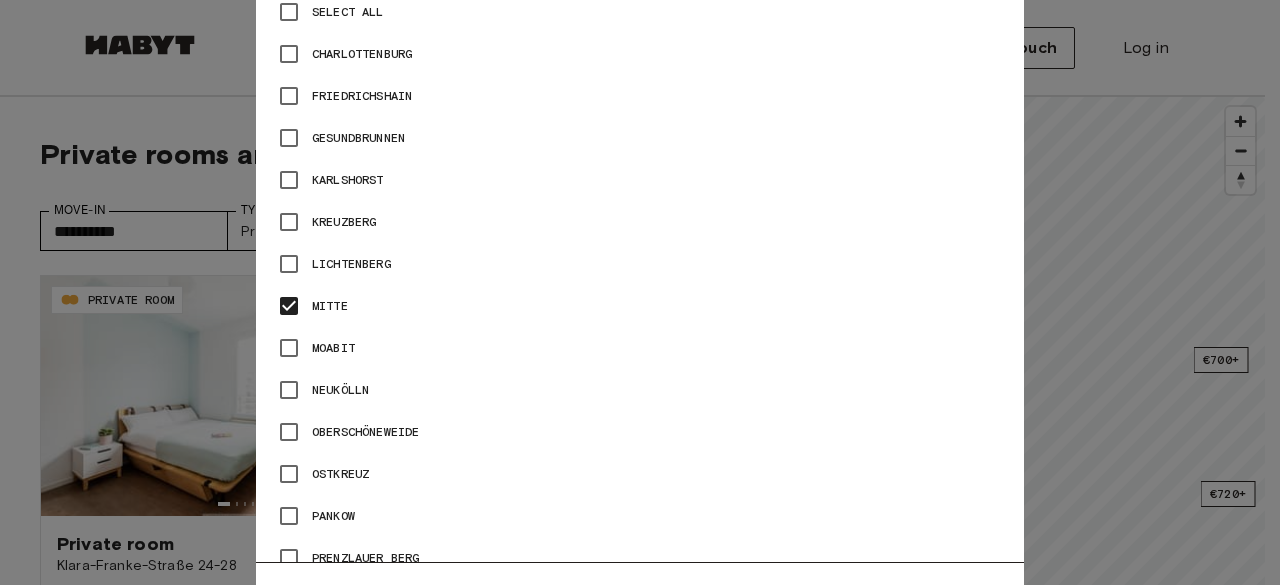 type on "**" 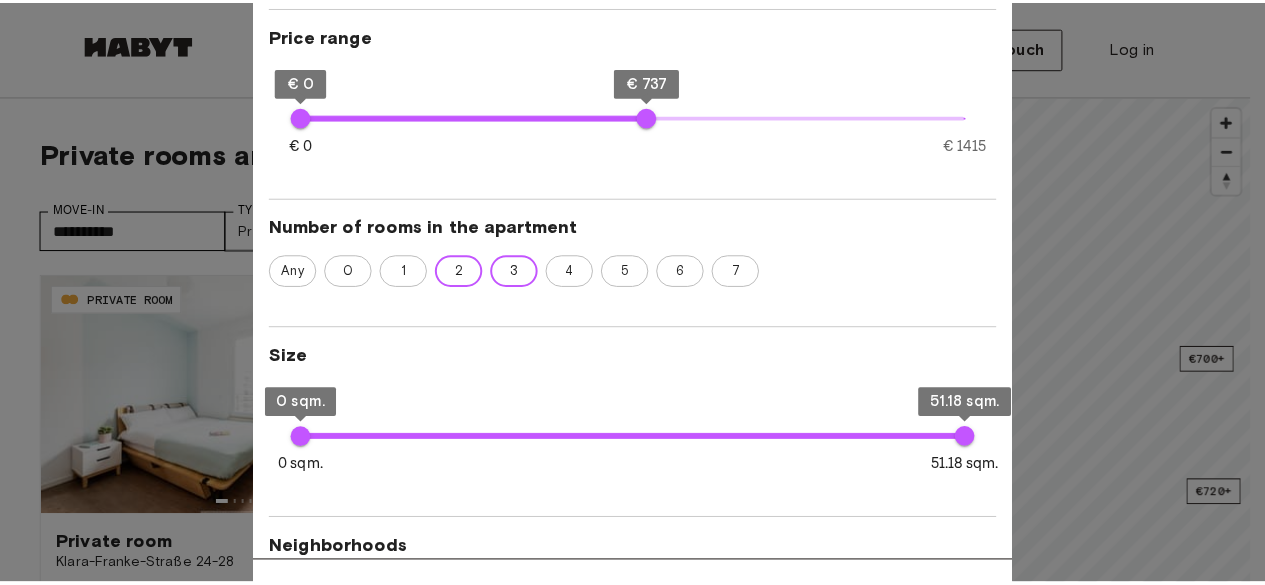 scroll, scrollTop: 98, scrollLeft: 0, axis: vertical 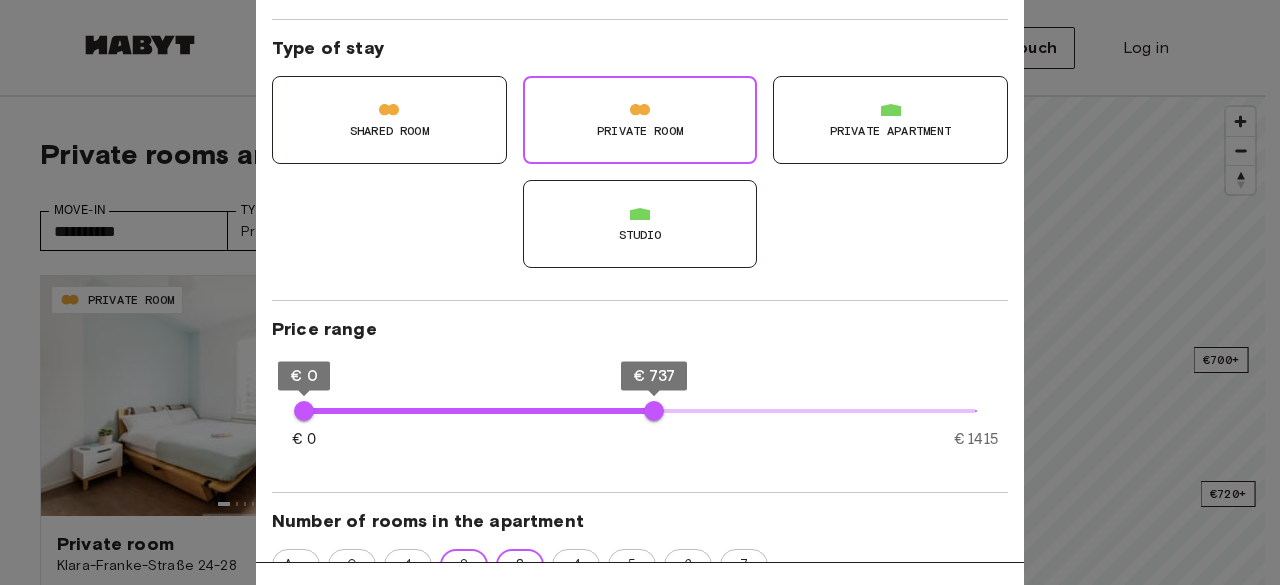 click at bounding box center (640, 292) 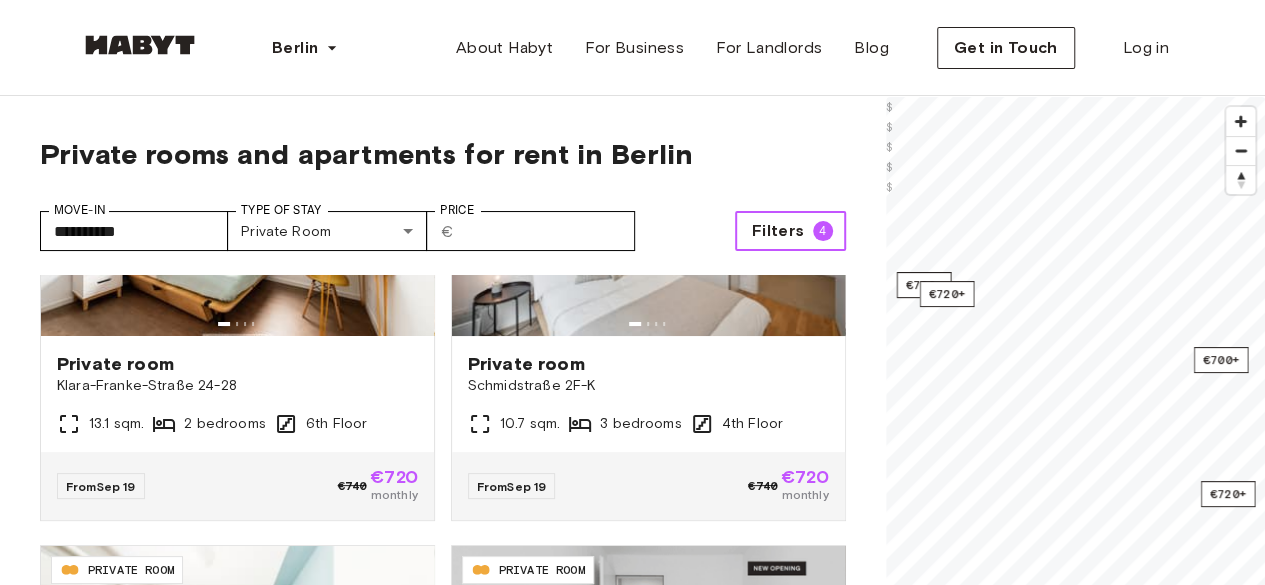 scroll, scrollTop: 181, scrollLeft: 0, axis: vertical 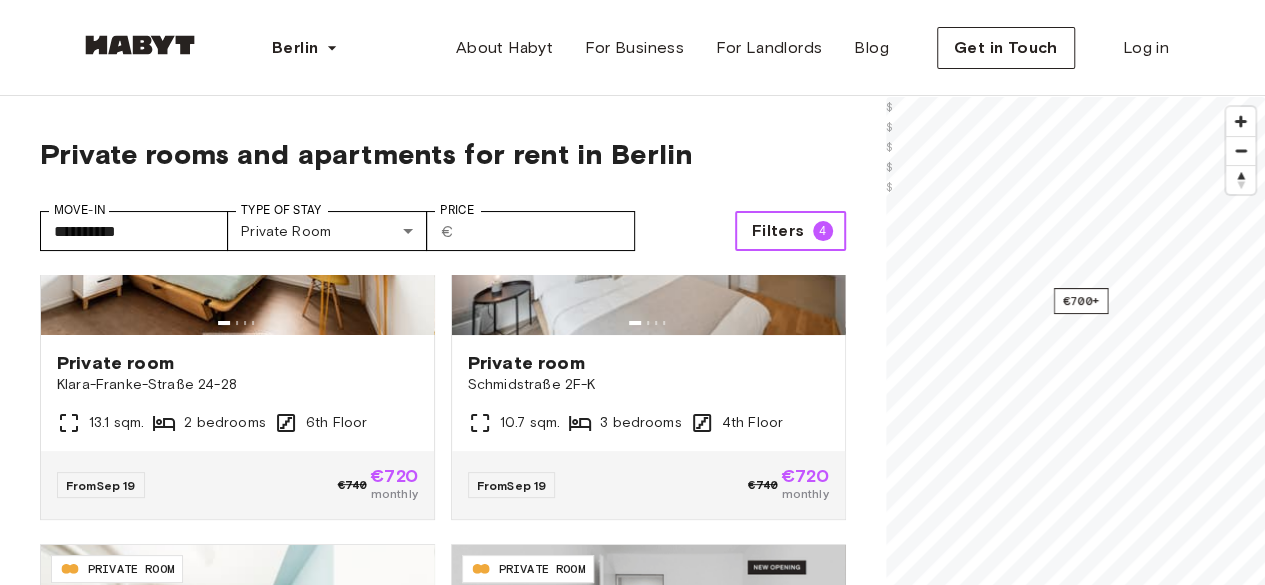 click on "€700+" at bounding box center [1080, 301] 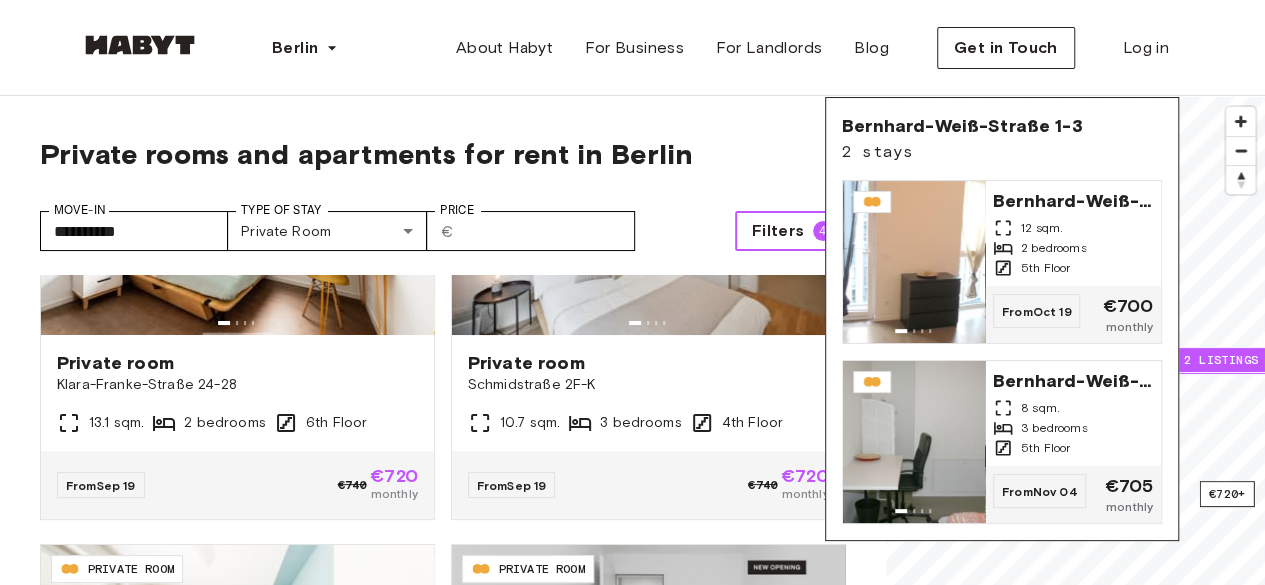 click at bounding box center [914, 262] 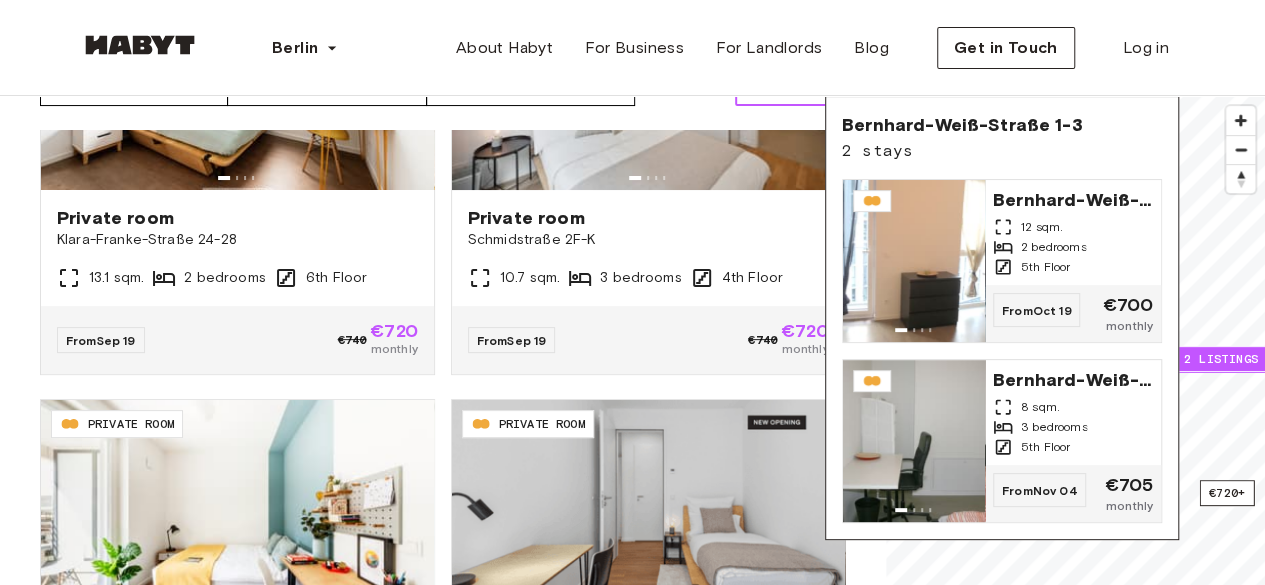 scroll, scrollTop: 144, scrollLeft: 0, axis: vertical 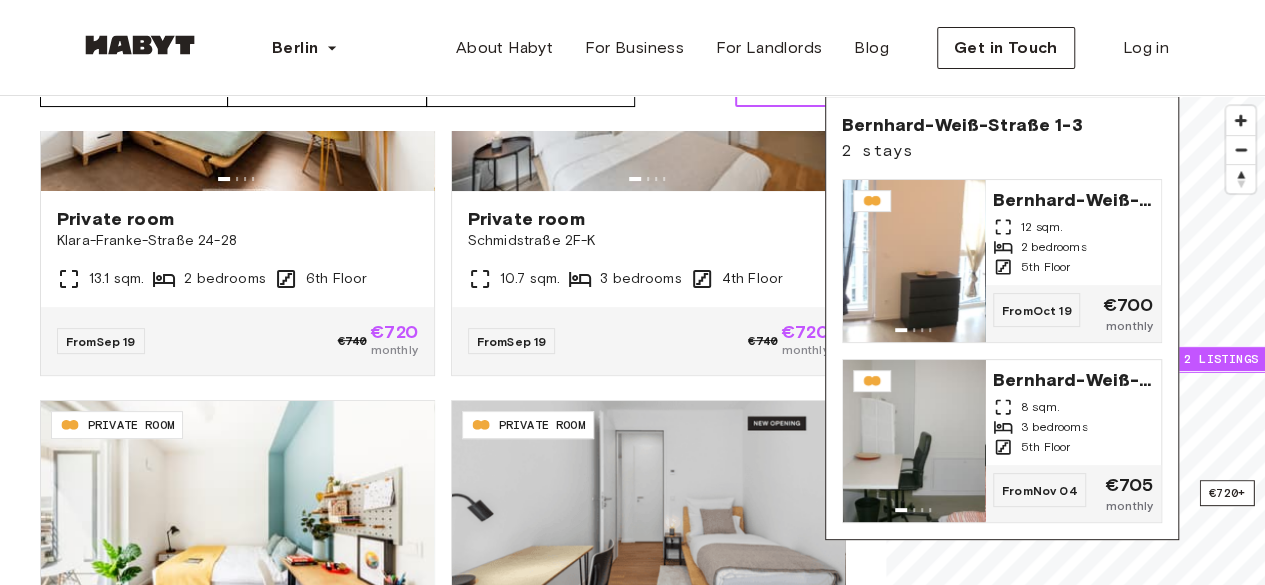 click at bounding box center (914, 441) 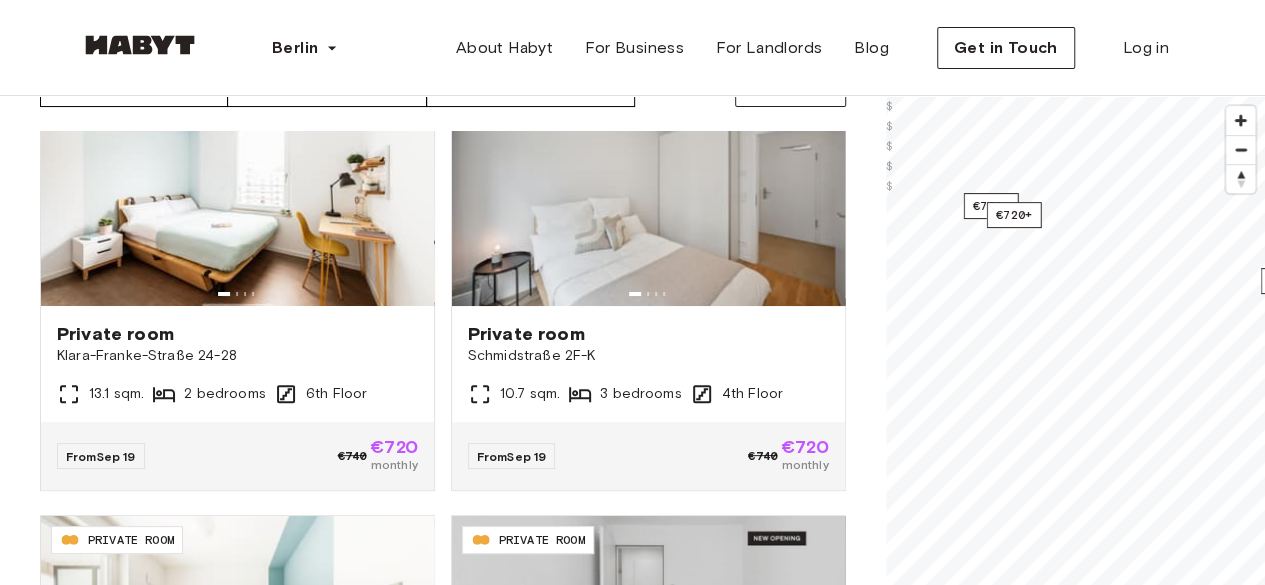 scroll, scrollTop: 0, scrollLeft: 0, axis: both 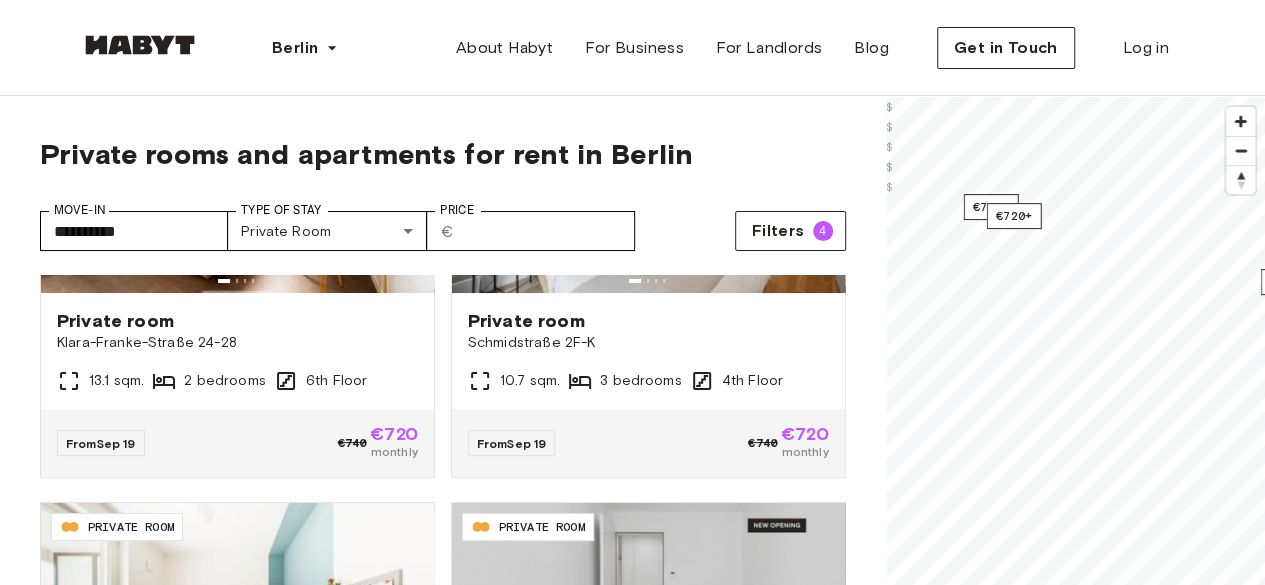 click on "From  Sep 19" at bounding box center [101, 443] 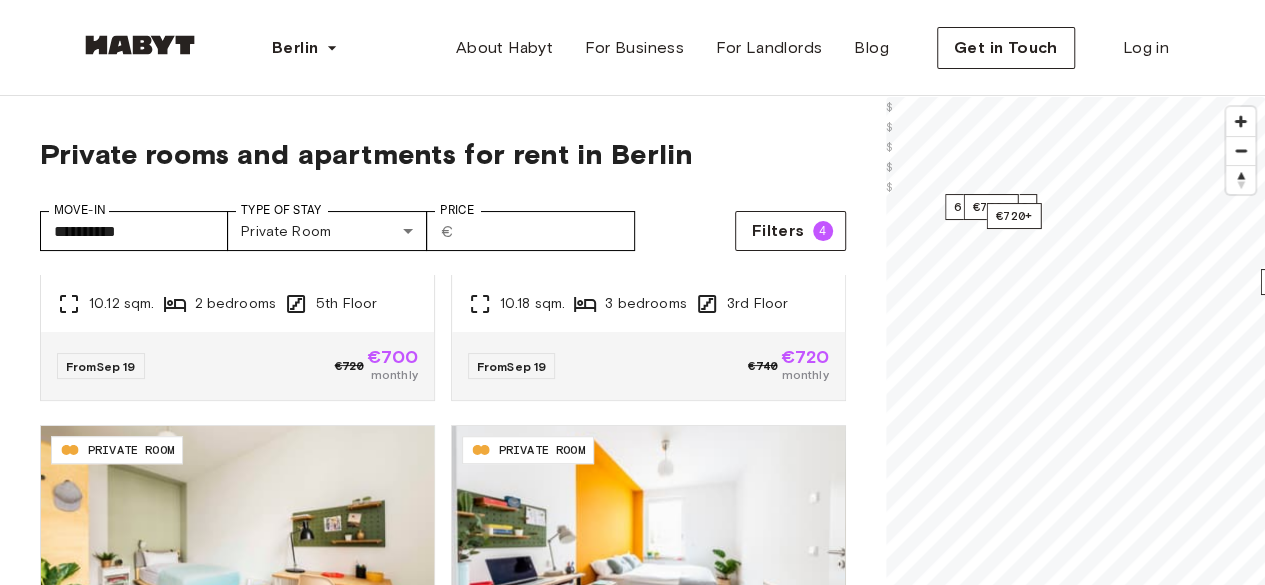 scroll, scrollTop: 765, scrollLeft: 0, axis: vertical 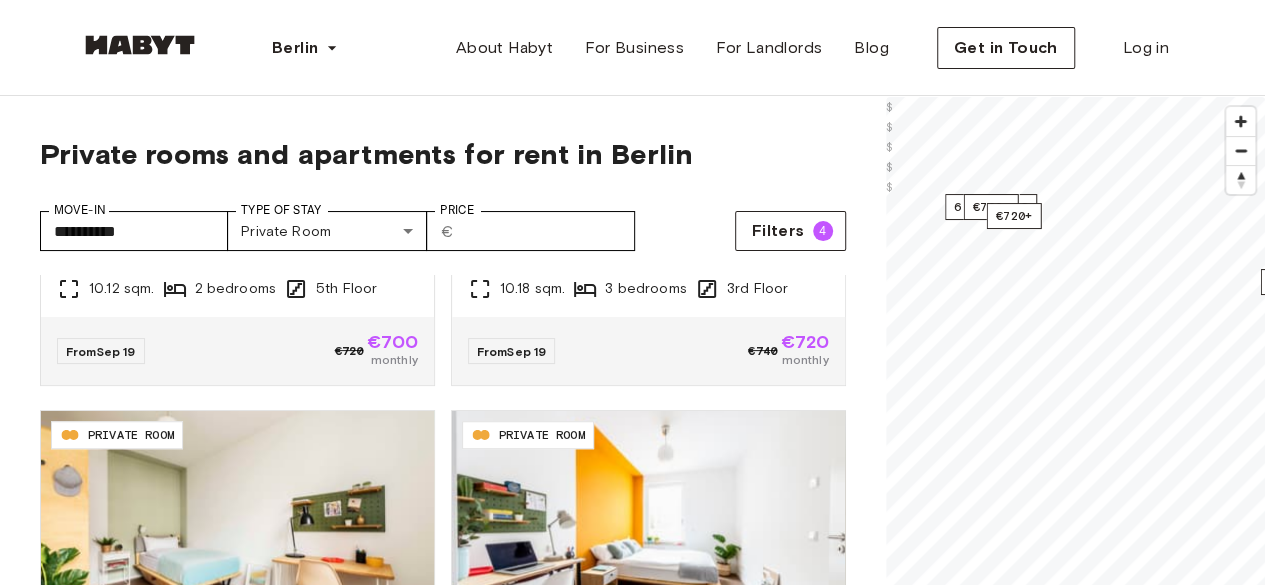 click on "From  Sep 19 €720 €700 monthly" at bounding box center (237, 351) 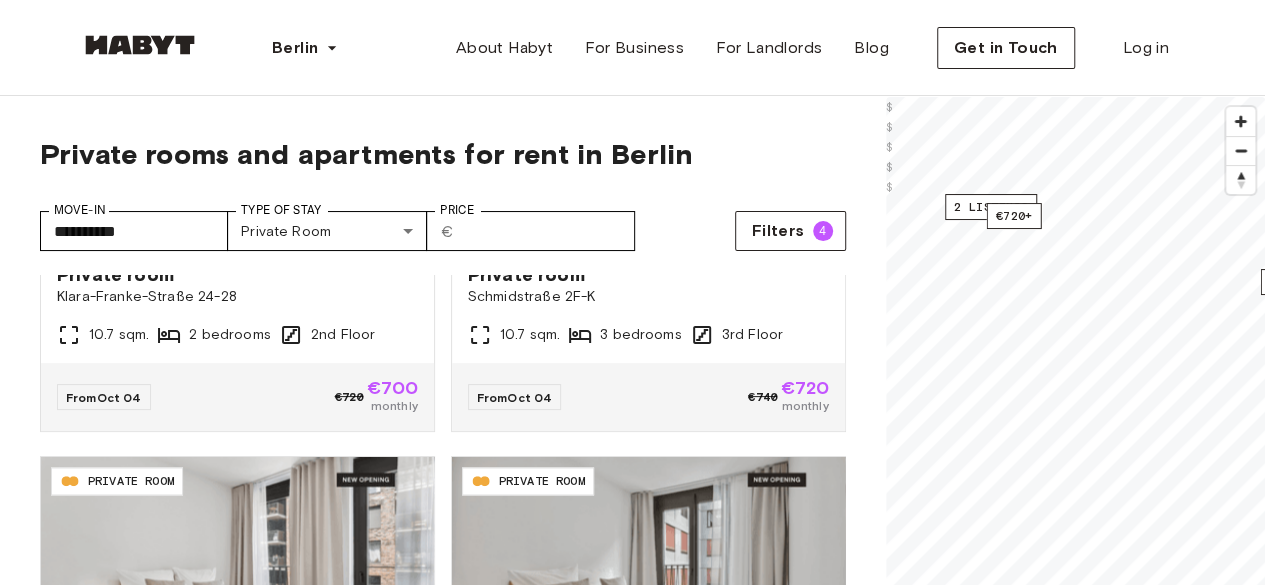 scroll, scrollTop: 1598, scrollLeft: 0, axis: vertical 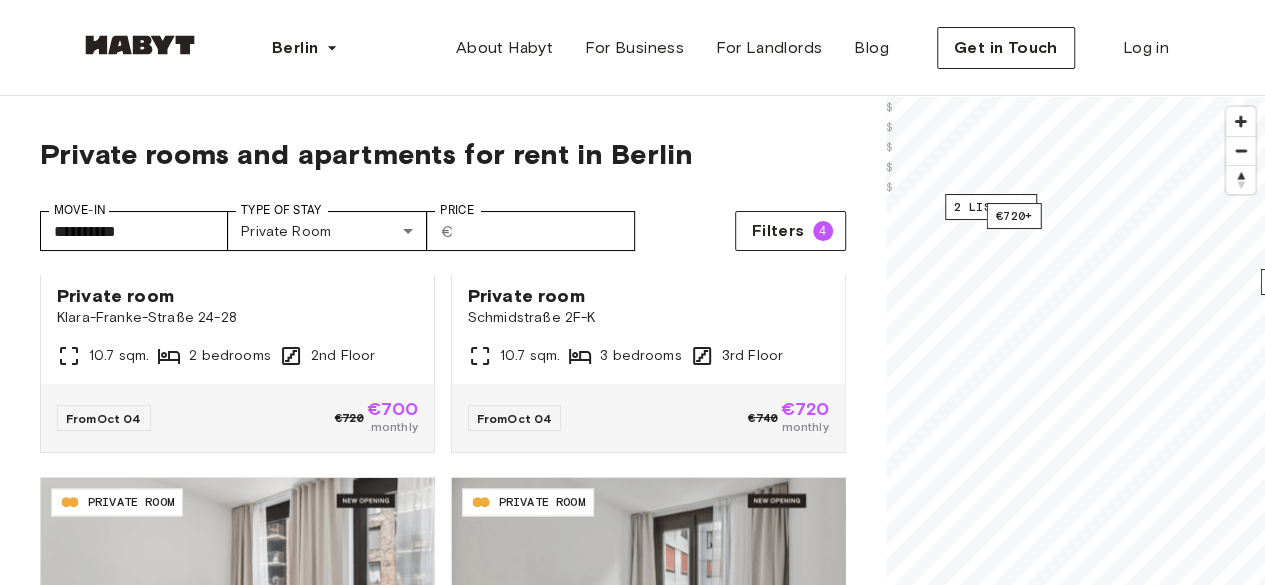 click on "Klara-Franke-Straße 24-28" at bounding box center [237, 318] 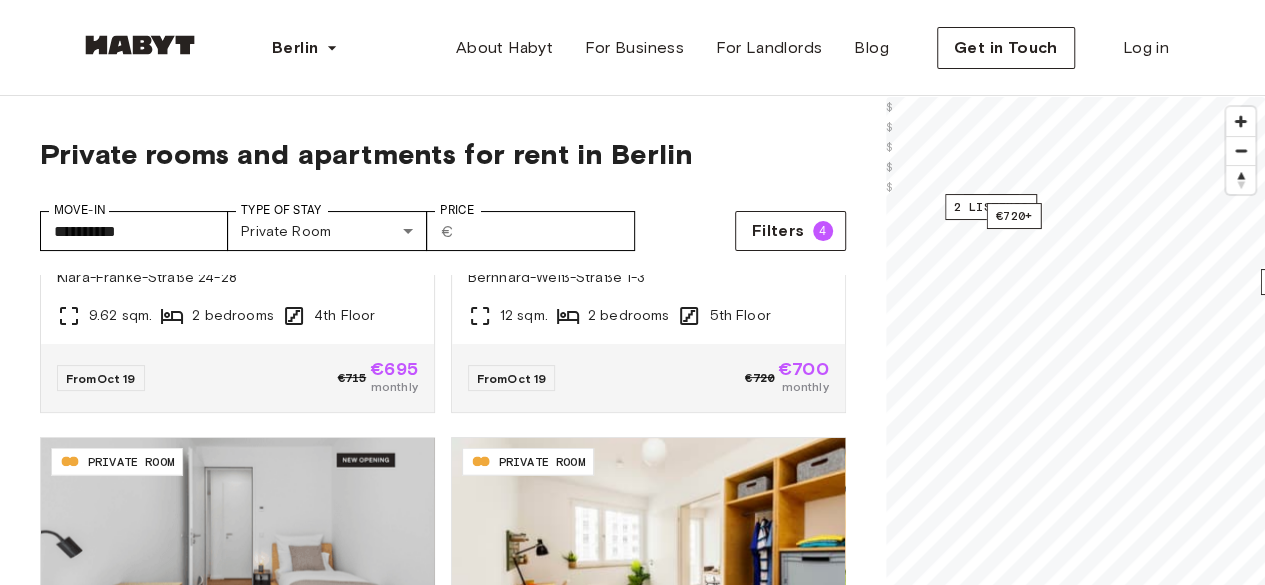 scroll, scrollTop: 2518, scrollLeft: 0, axis: vertical 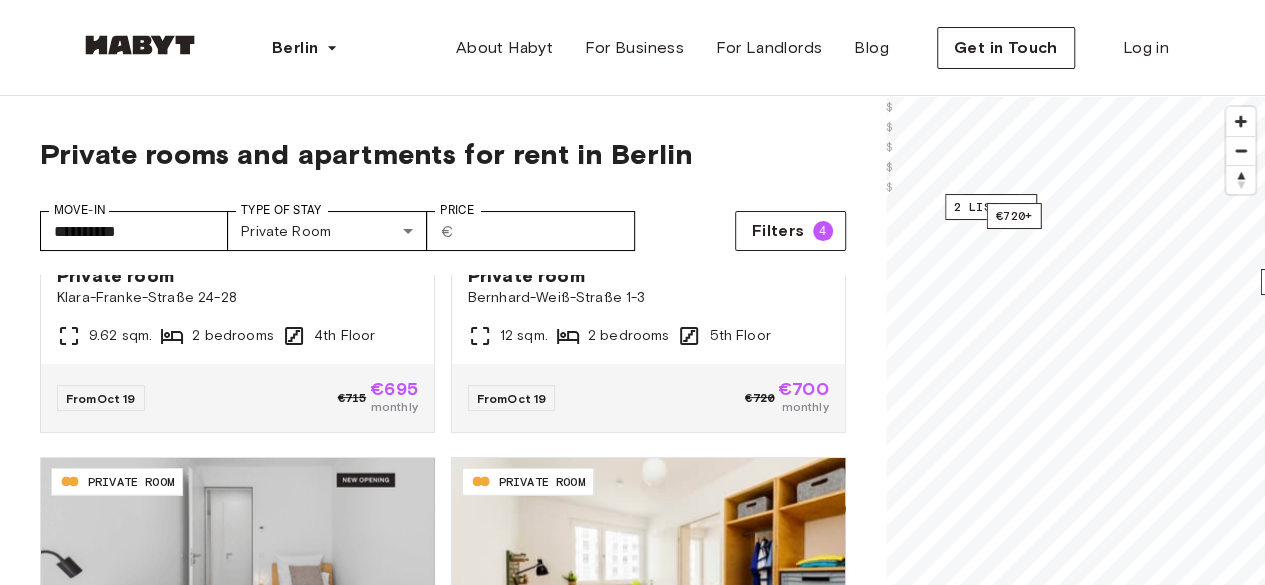 click on "From  Oct 19 €715 €695 monthly" at bounding box center [237, 398] 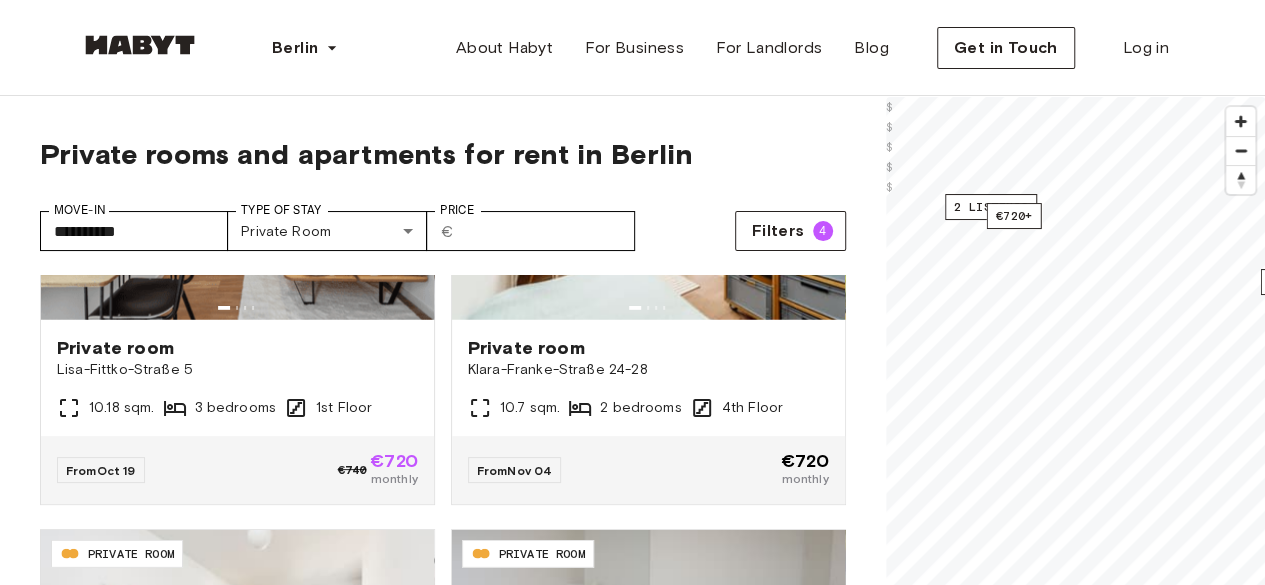 scroll, scrollTop: 3040, scrollLeft: 0, axis: vertical 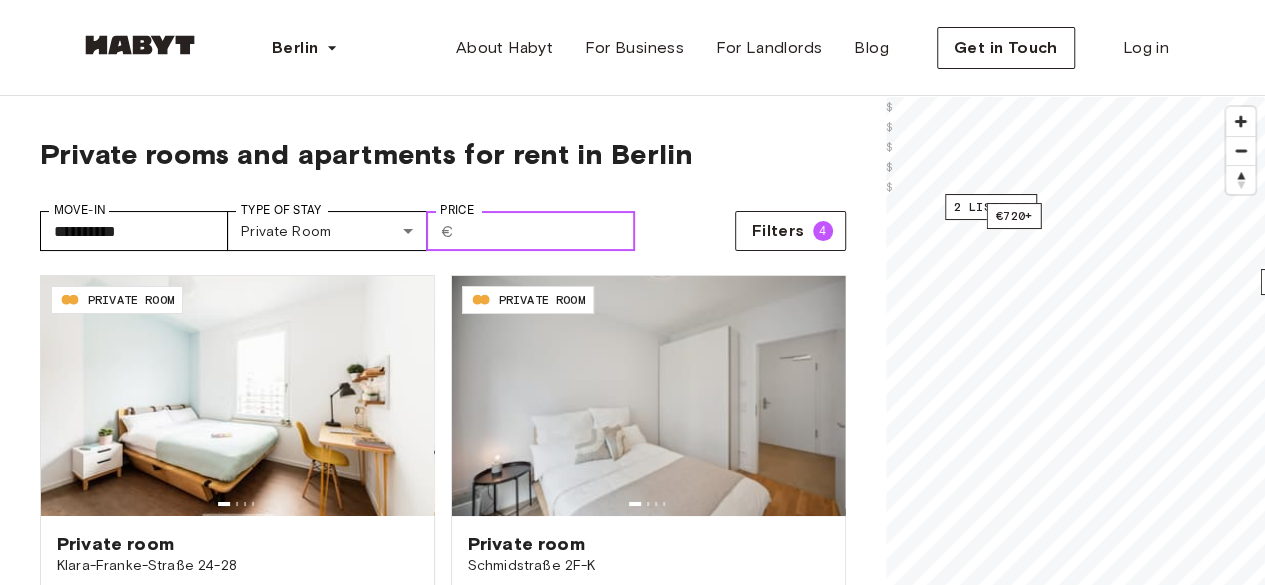 click on "***" at bounding box center [548, 231] 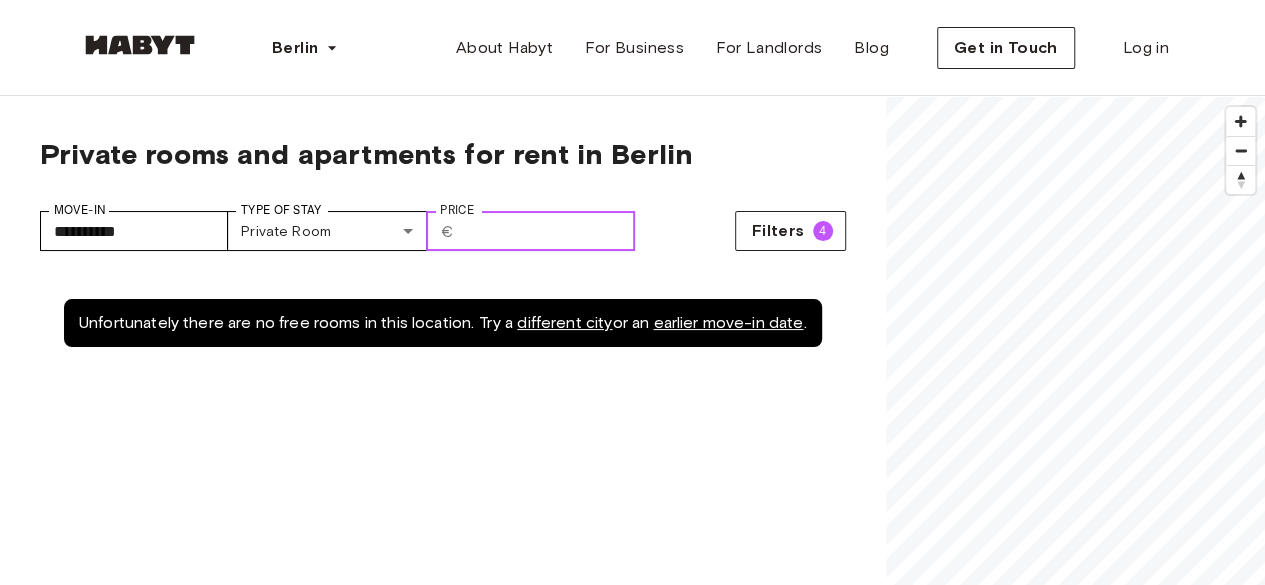 type on "*" 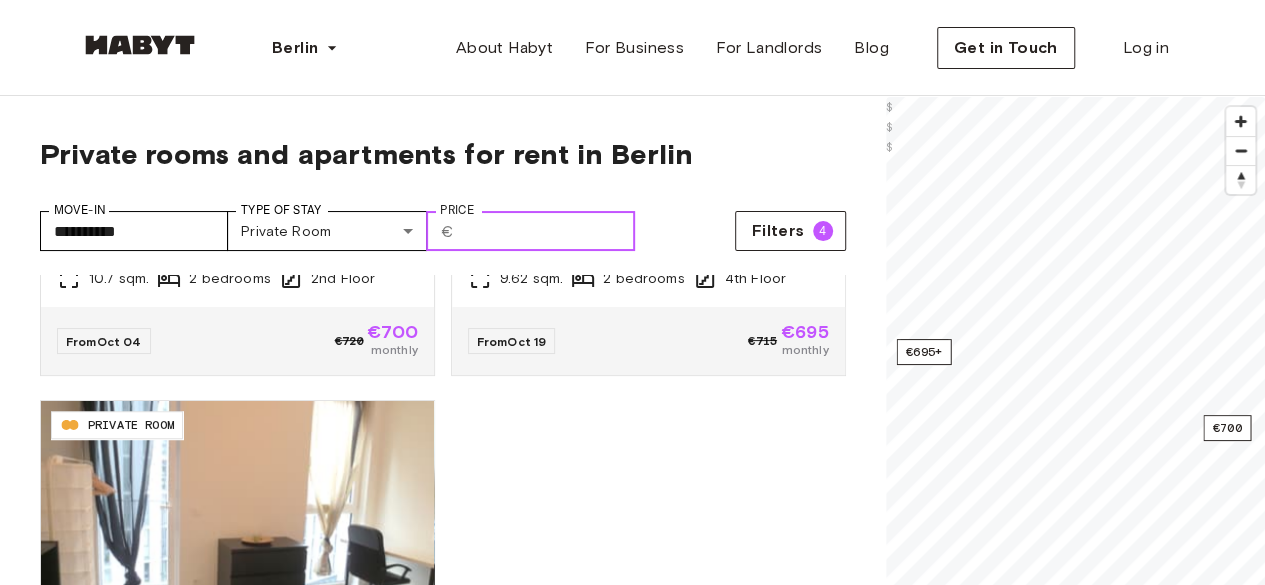 scroll, scrollTop: 794, scrollLeft: 0, axis: vertical 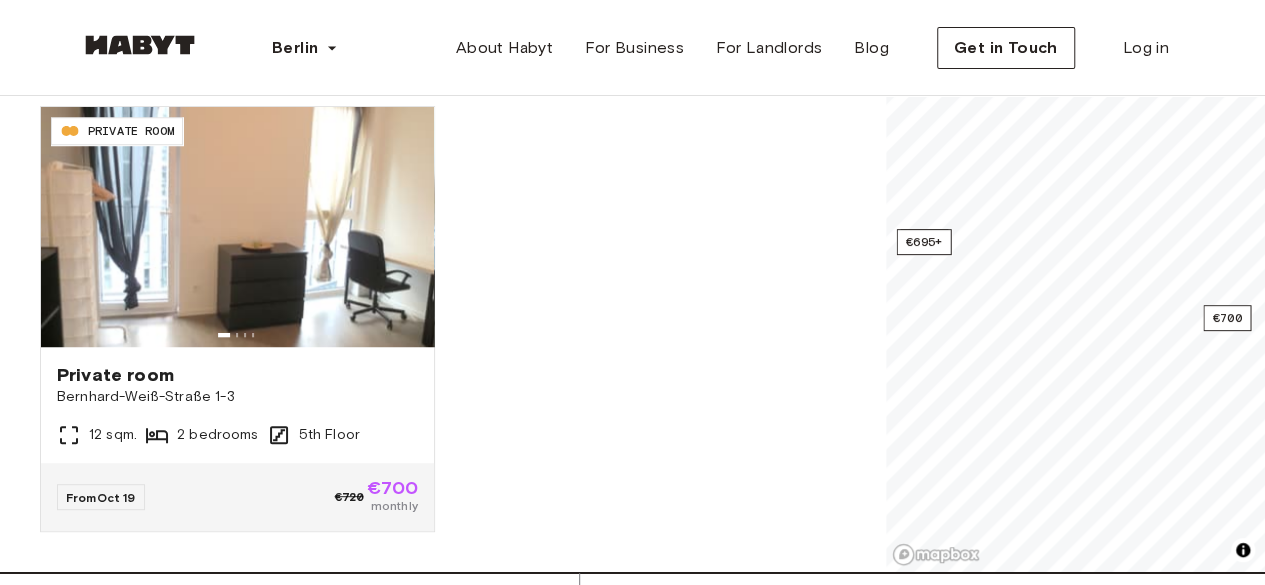 click at bounding box center [237, 227] 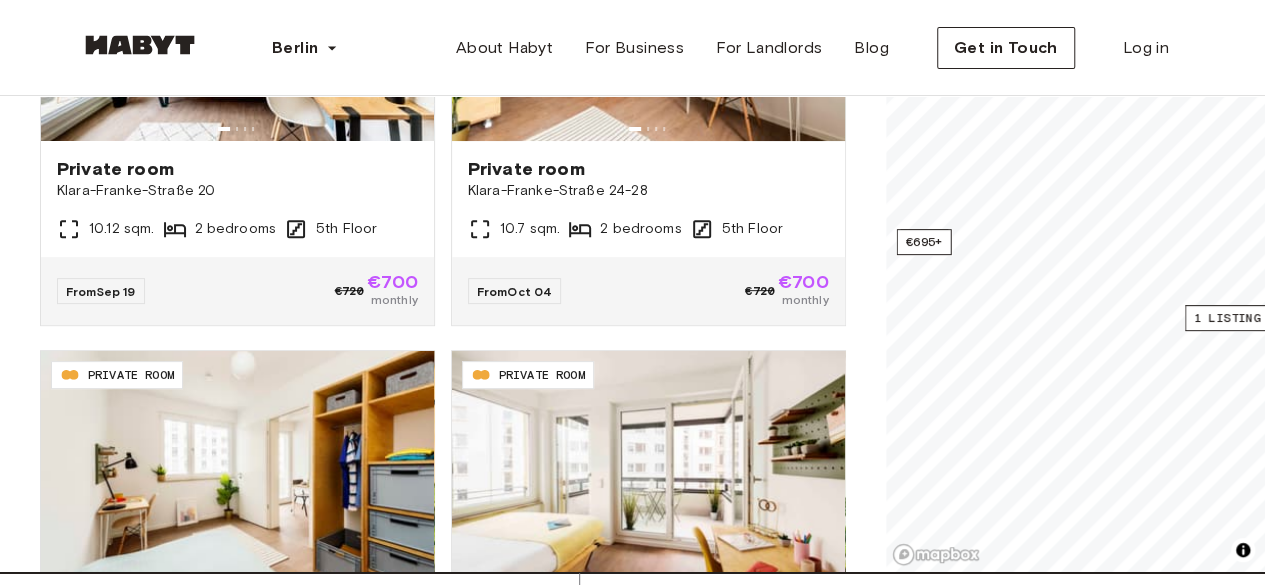 scroll, scrollTop: 0, scrollLeft: 0, axis: both 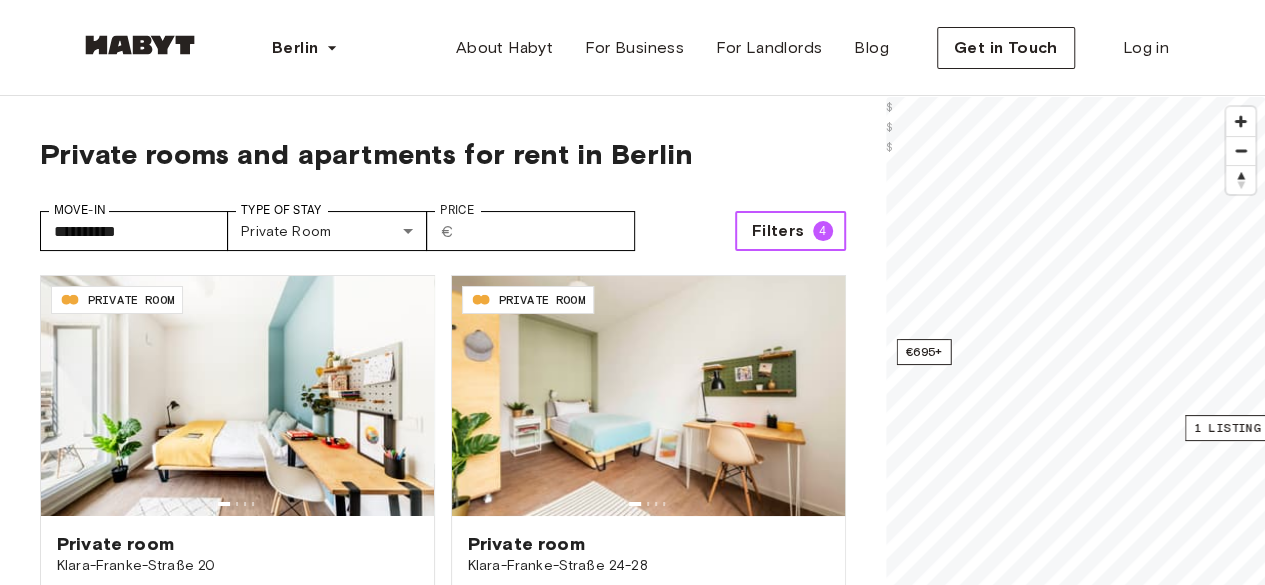 click on "Filters 4" at bounding box center (790, 231) 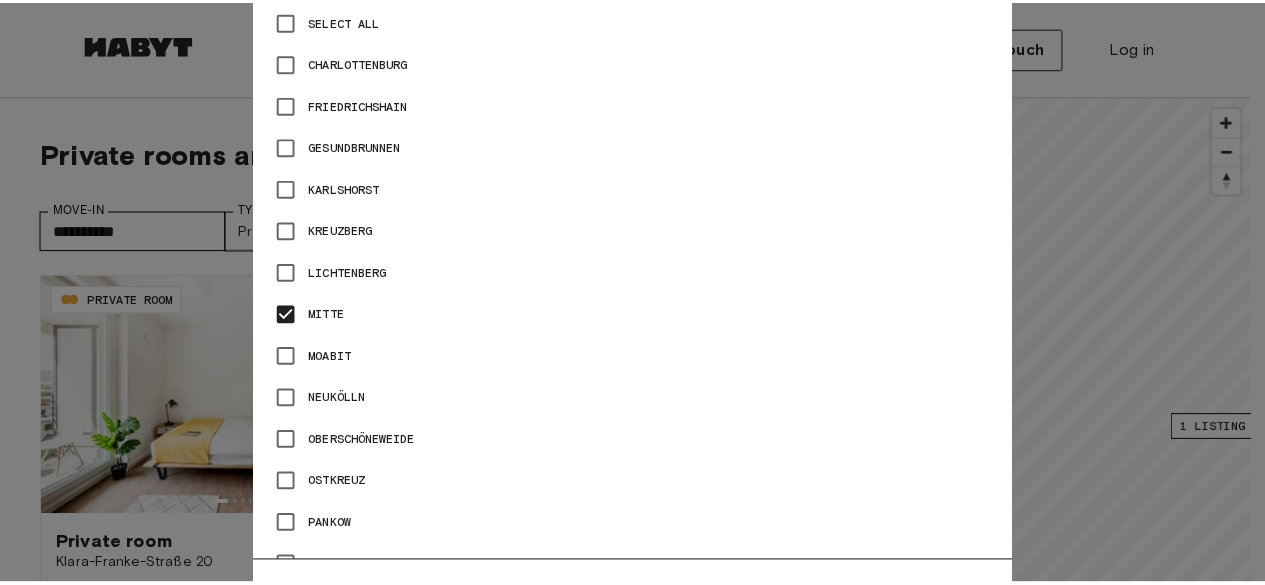 scroll, scrollTop: 981, scrollLeft: 0, axis: vertical 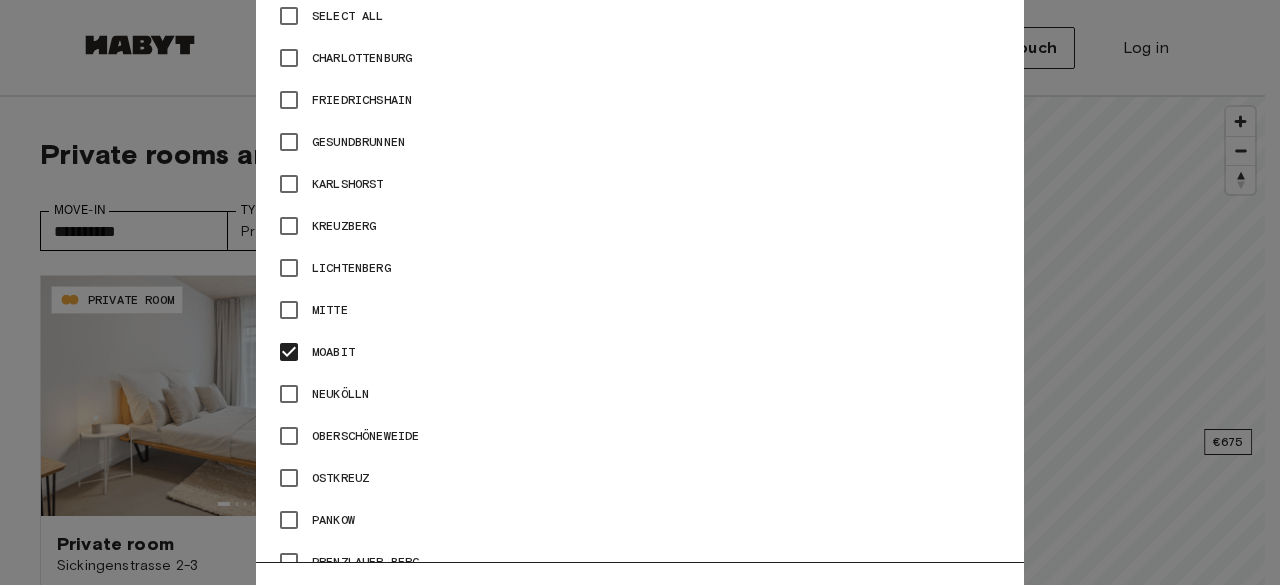 type on "**" 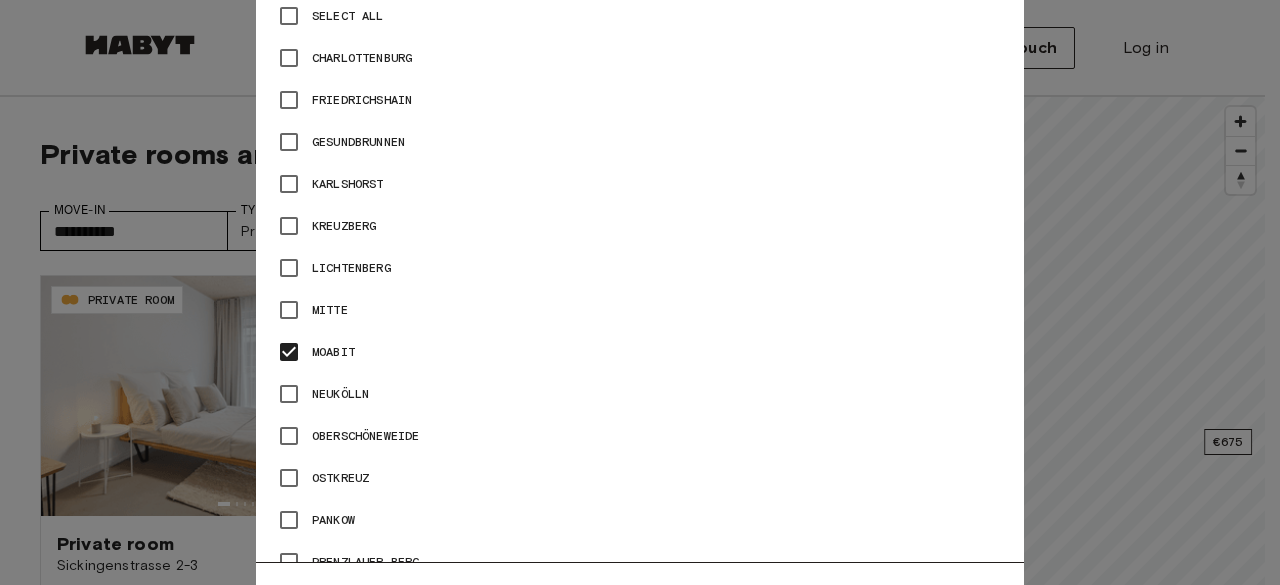 click at bounding box center [640, 292] 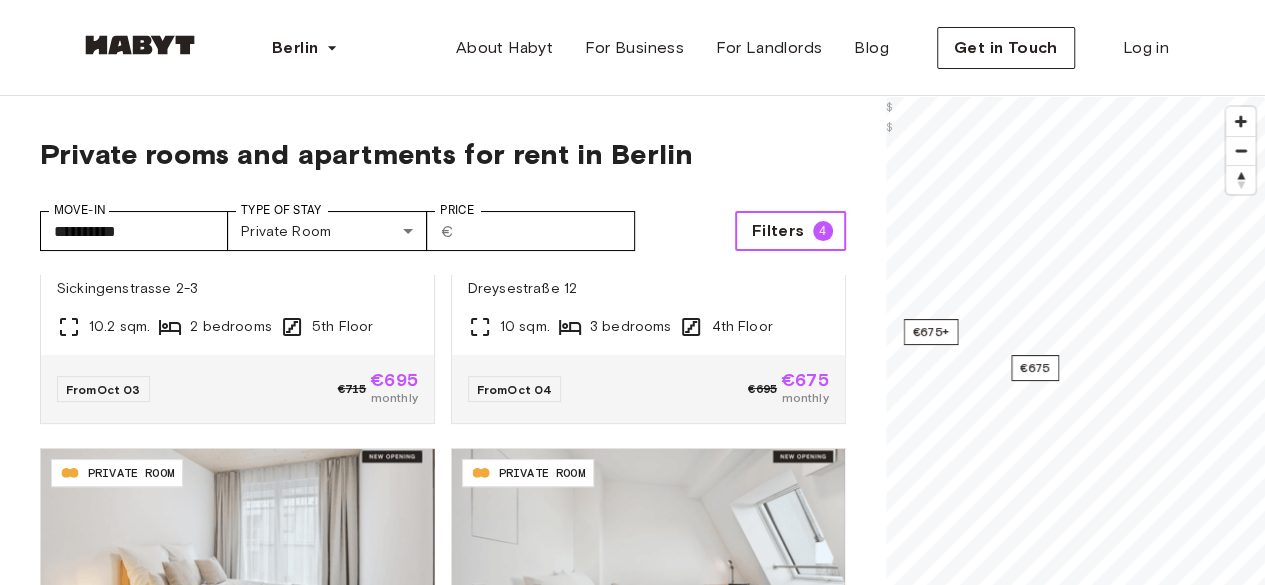 scroll, scrollTop: 344, scrollLeft: 0, axis: vertical 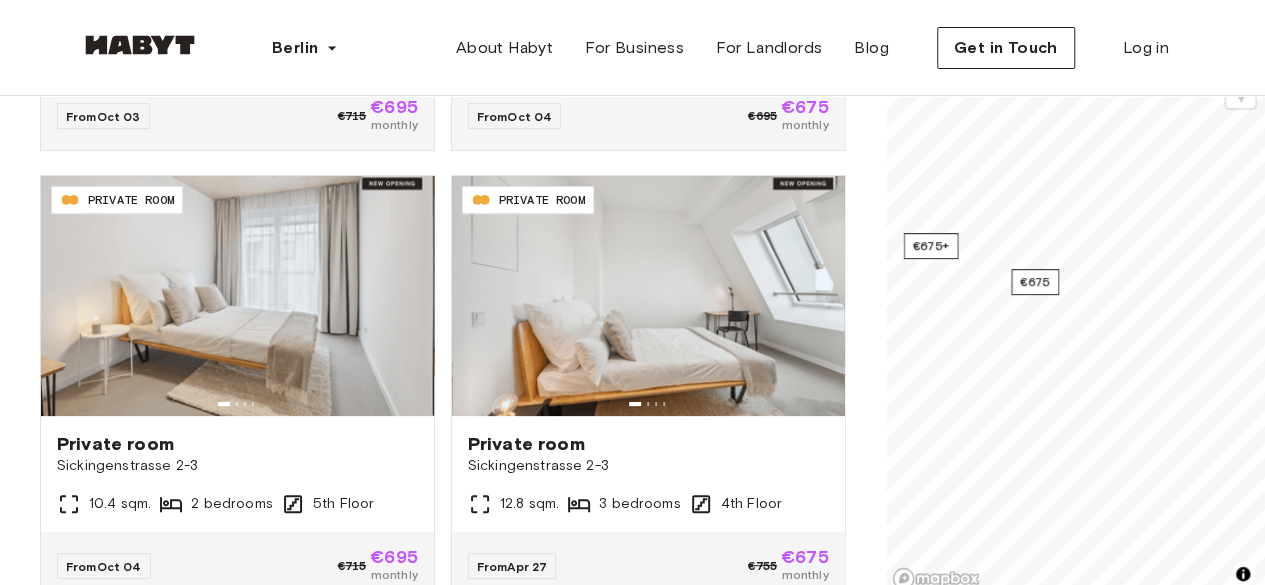 click at bounding box center [648, 296] 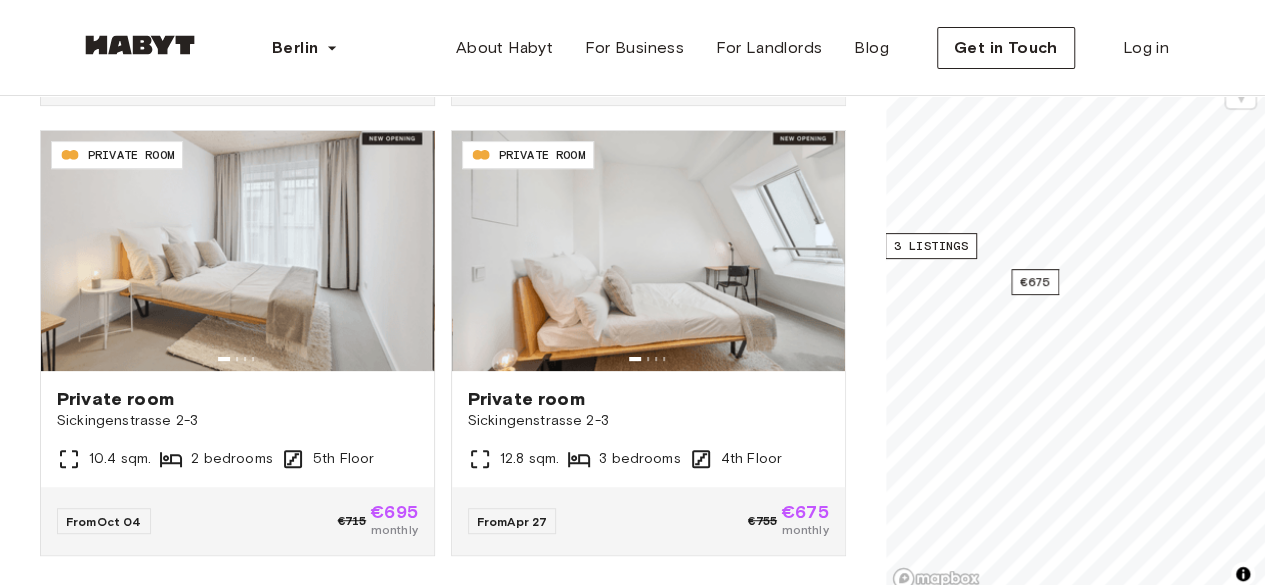 scroll, scrollTop: 0, scrollLeft: 0, axis: both 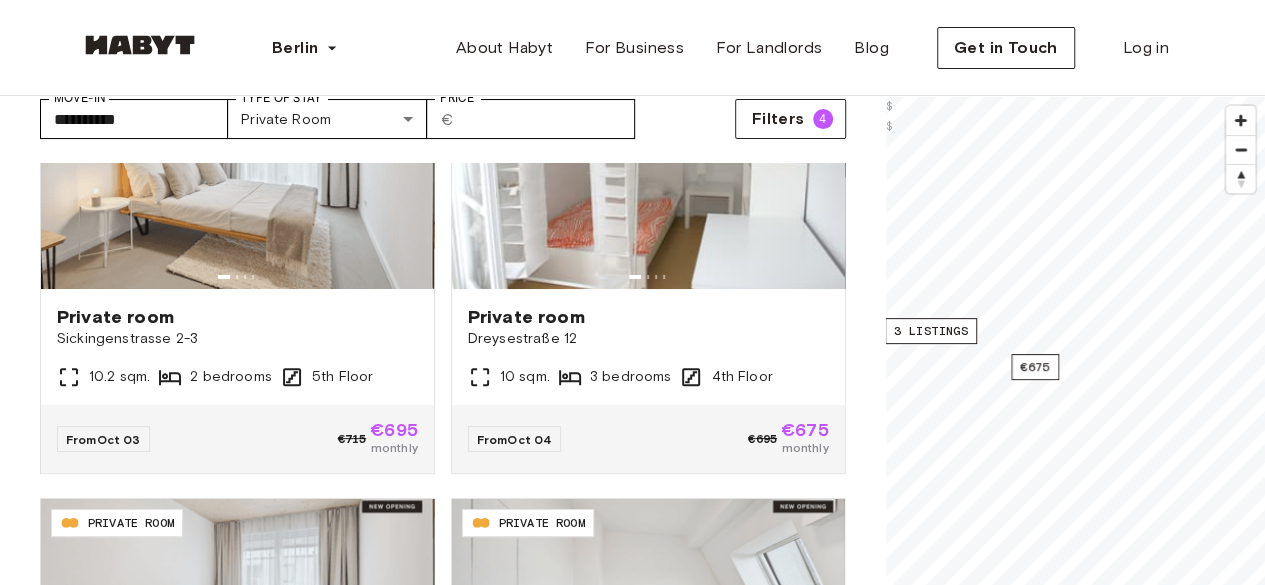 click on "Dreysestraße 12" at bounding box center [648, 339] 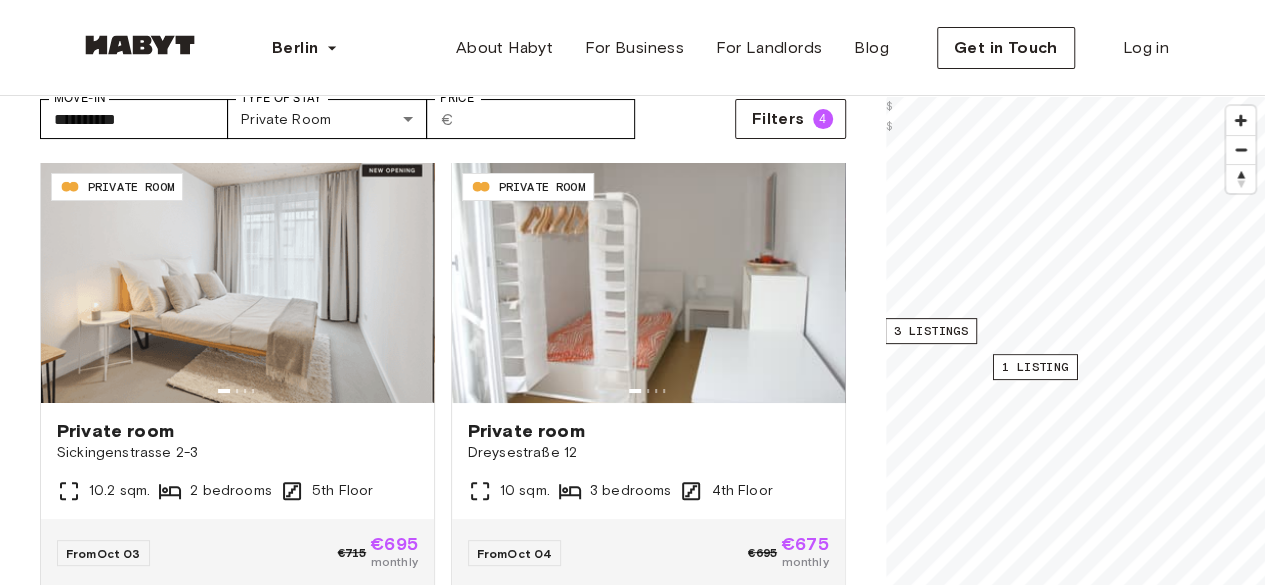 scroll, scrollTop: 0, scrollLeft: 0, axis: both 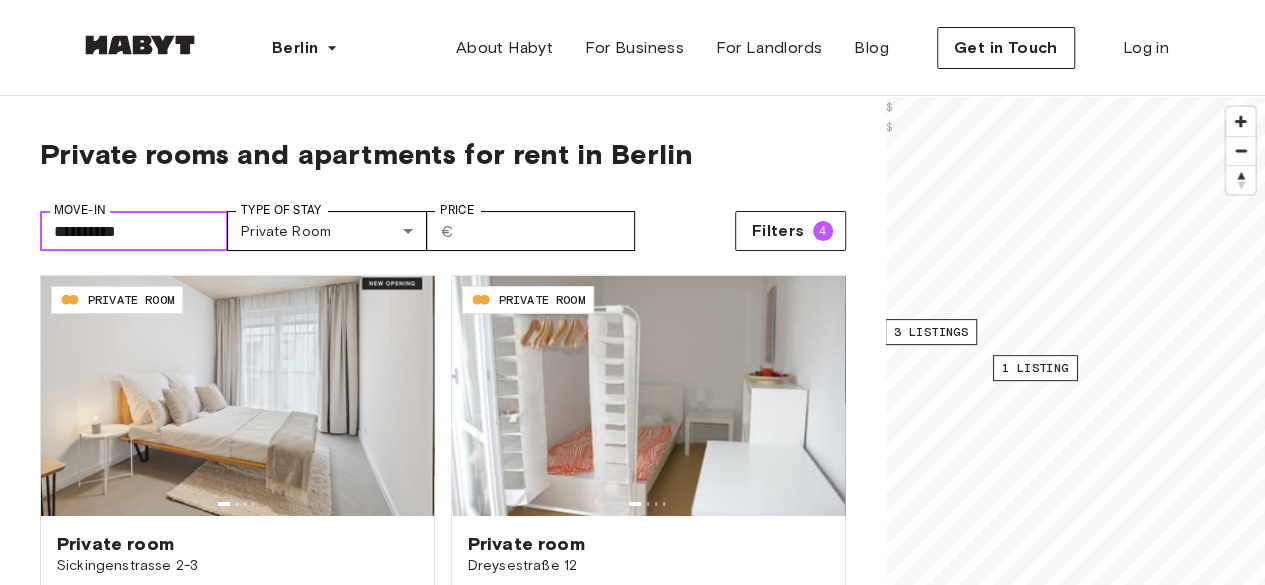 click on "**********" at bounding box center [134, 231] 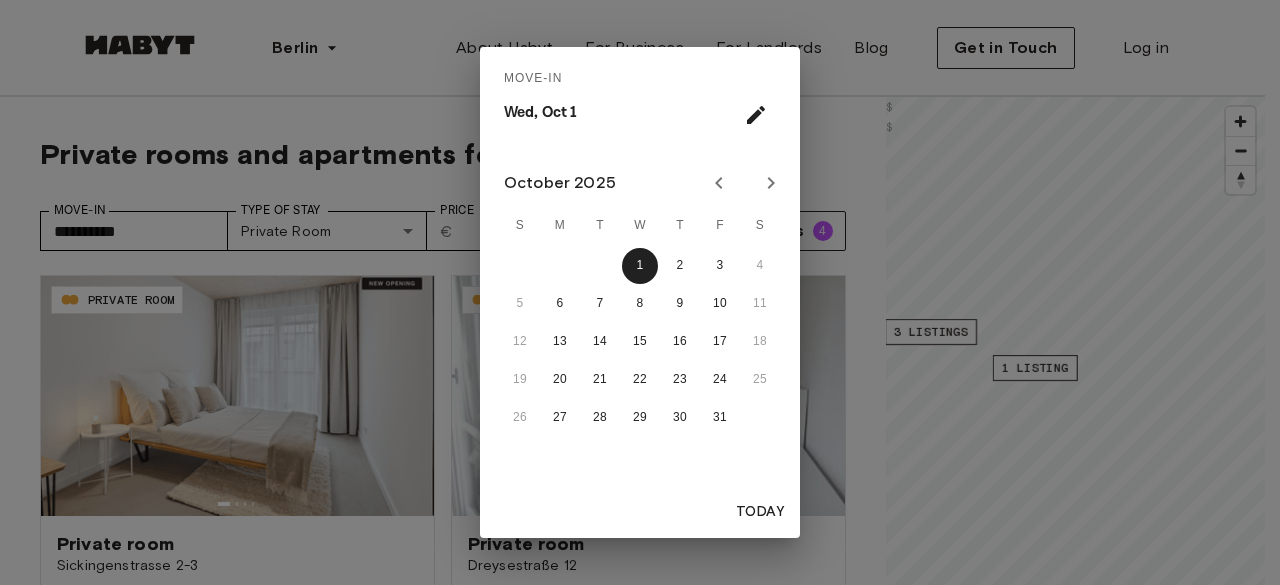 click on "Move-In Wed, Oct 1 October 2025 S M T W T F S 1 2 3 4 5 6 7 8 9 10 11 12 13 14 15 16 17 18 19 20 21 22 23 24 25 26 27 28 29 30 31 Today" at bounding box center [640, 292] 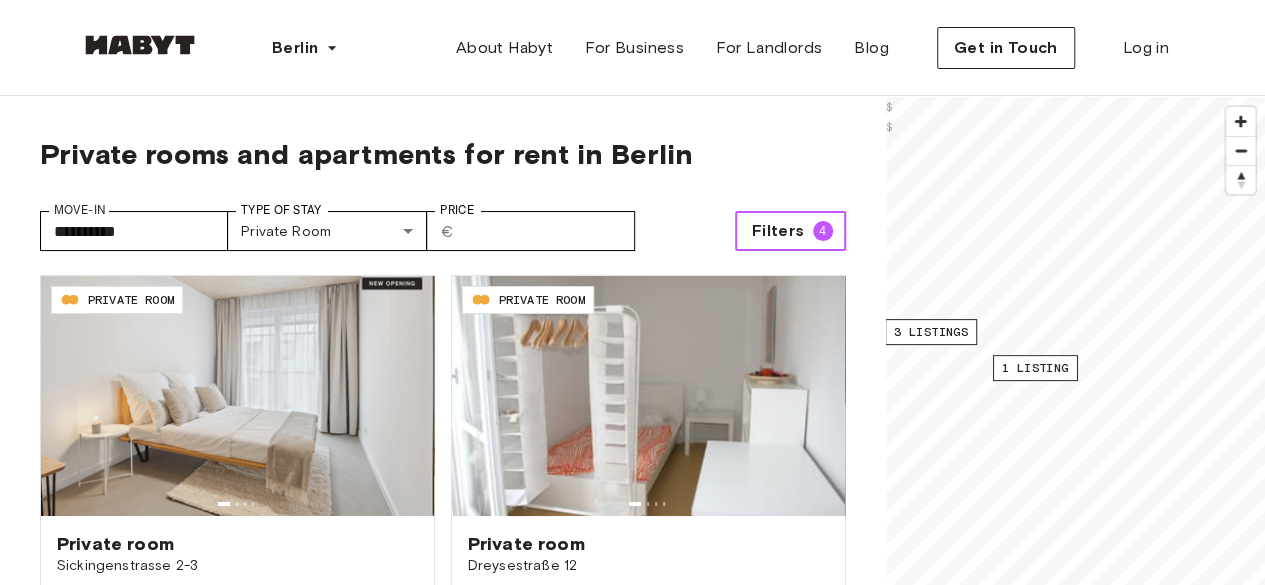 click on "Filters" at bounding box center (778, 231) 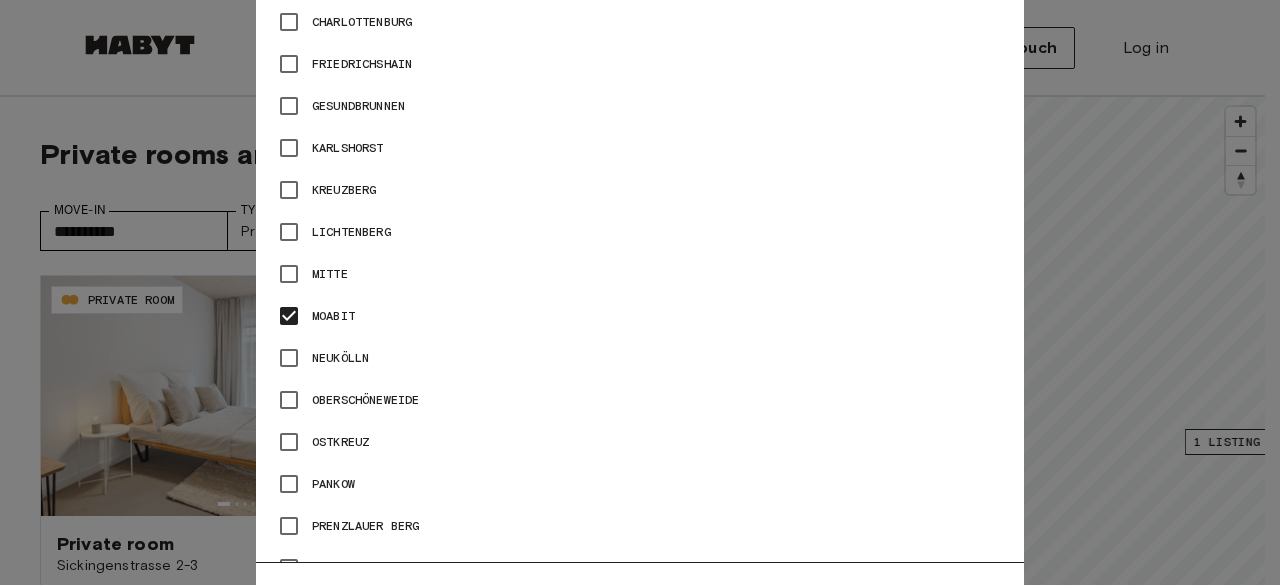 scroll, scrollTop: 1039, scrollLeft: 0, axis: vertical 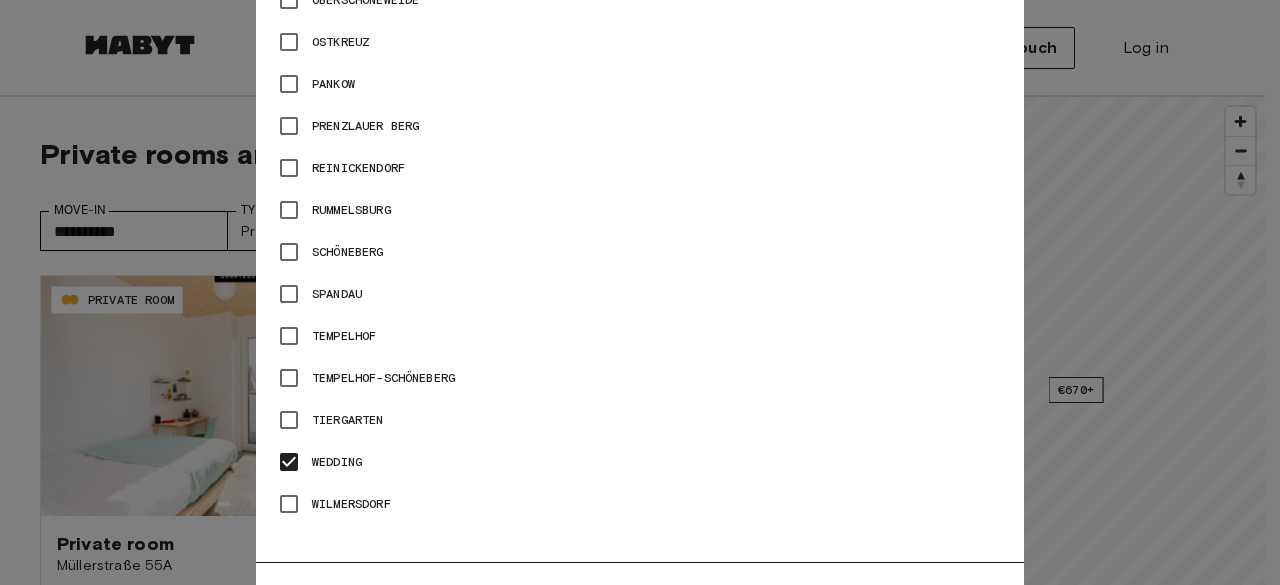 type on "**" 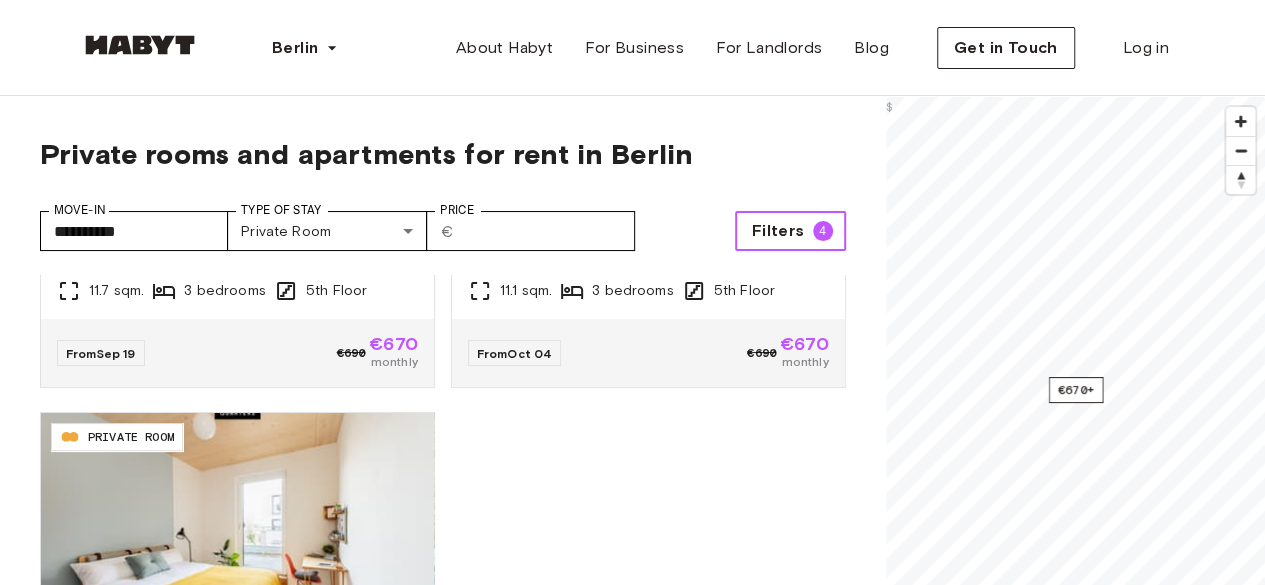 scroll, scrollTop: 344, scrollLeft: 0, axis: vertical 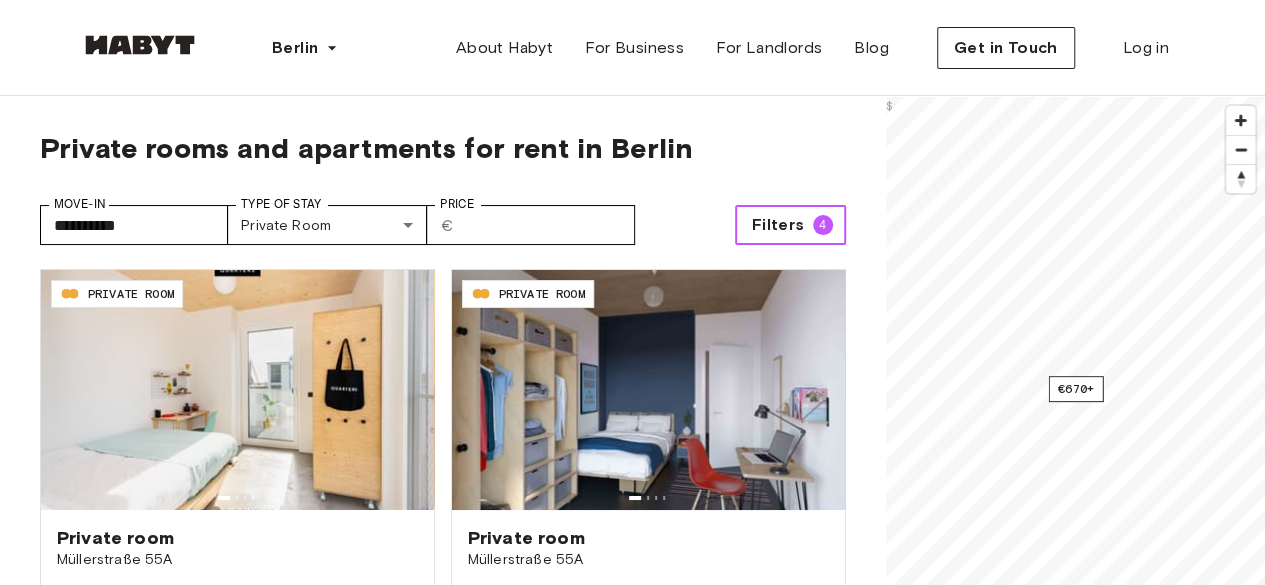 click on "4" at bounding box center [823, 225] 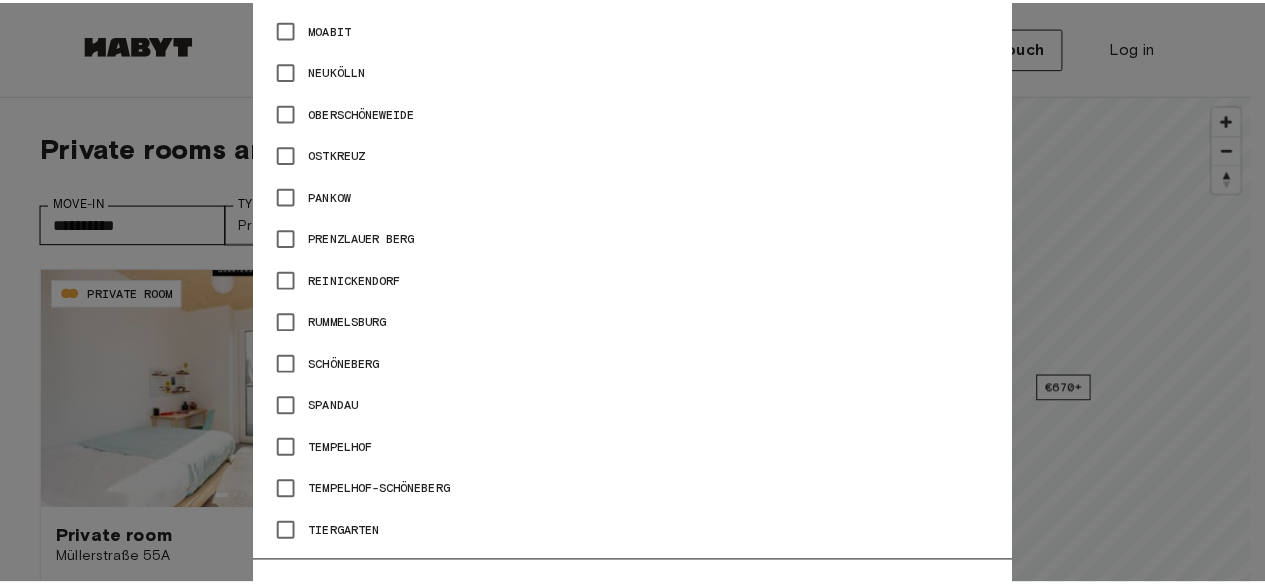 scroll, scrollTop: 1417, scrollLeft: 0, axis: vertical 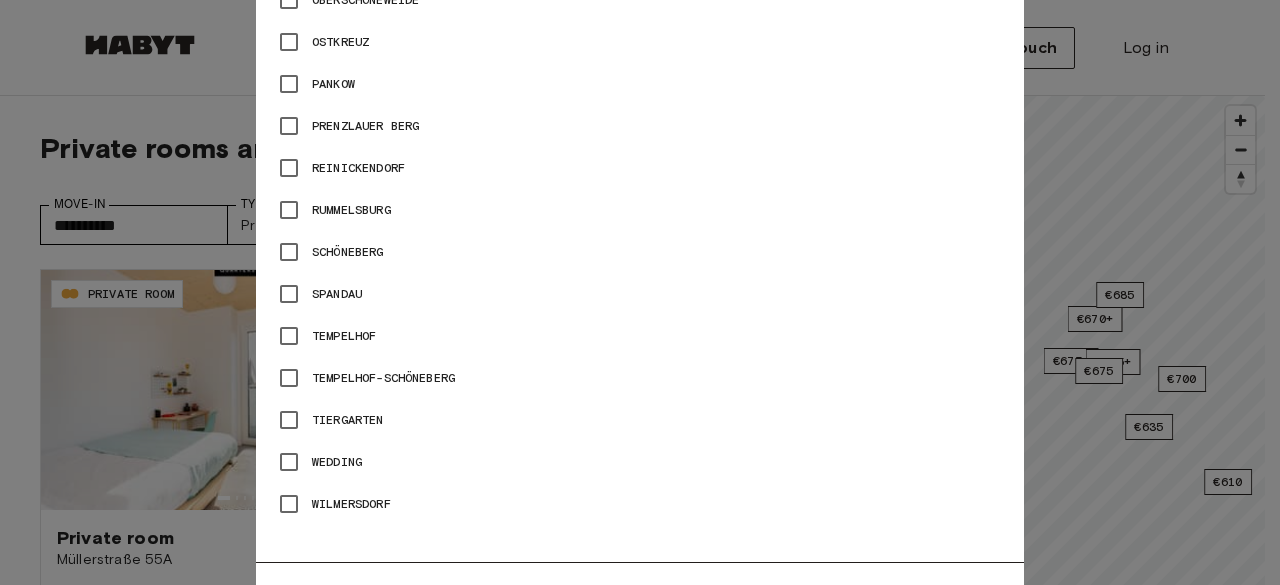 type on "**" 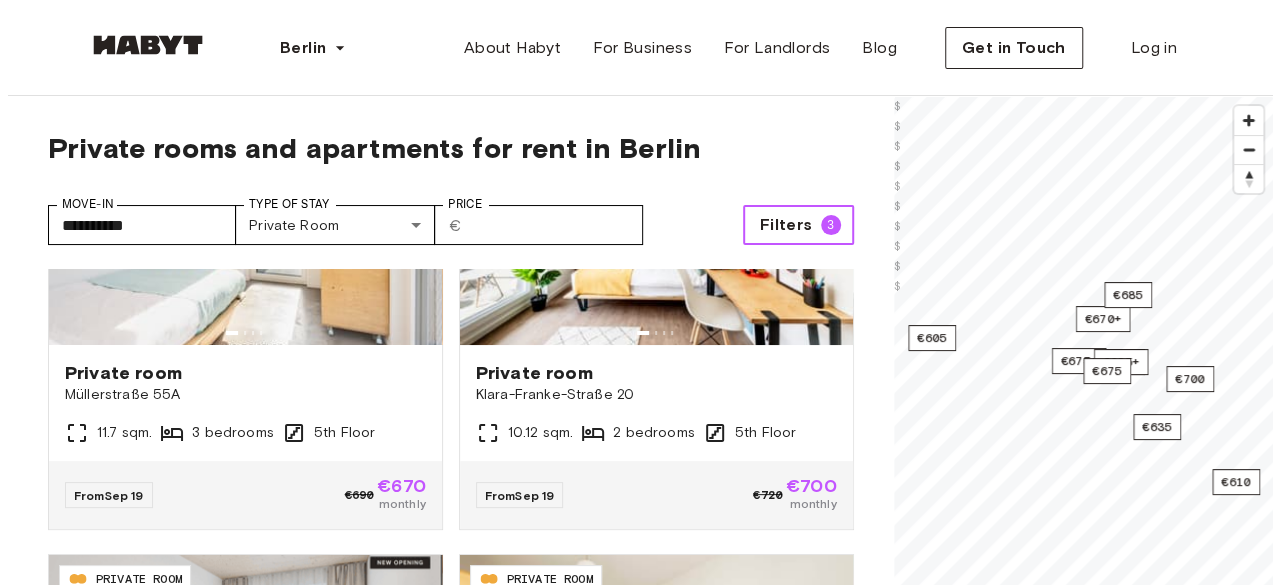 scroll, scrollTop: 166, scrollLeft: 0, axis: vertical 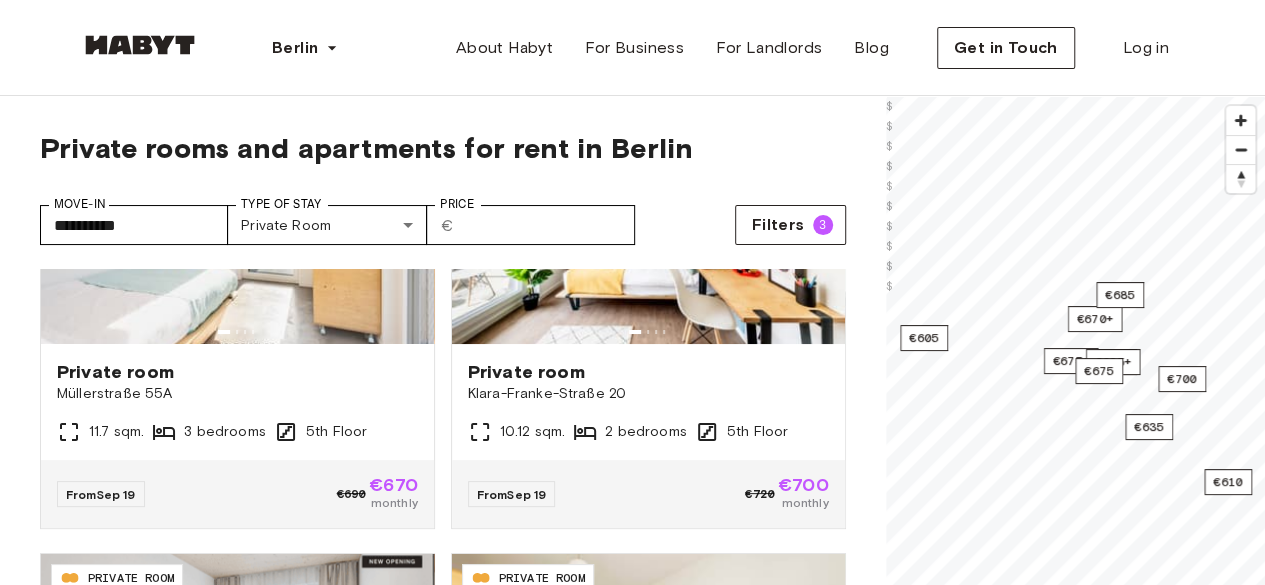 click on "**********" at bounding box center [632, 2401] 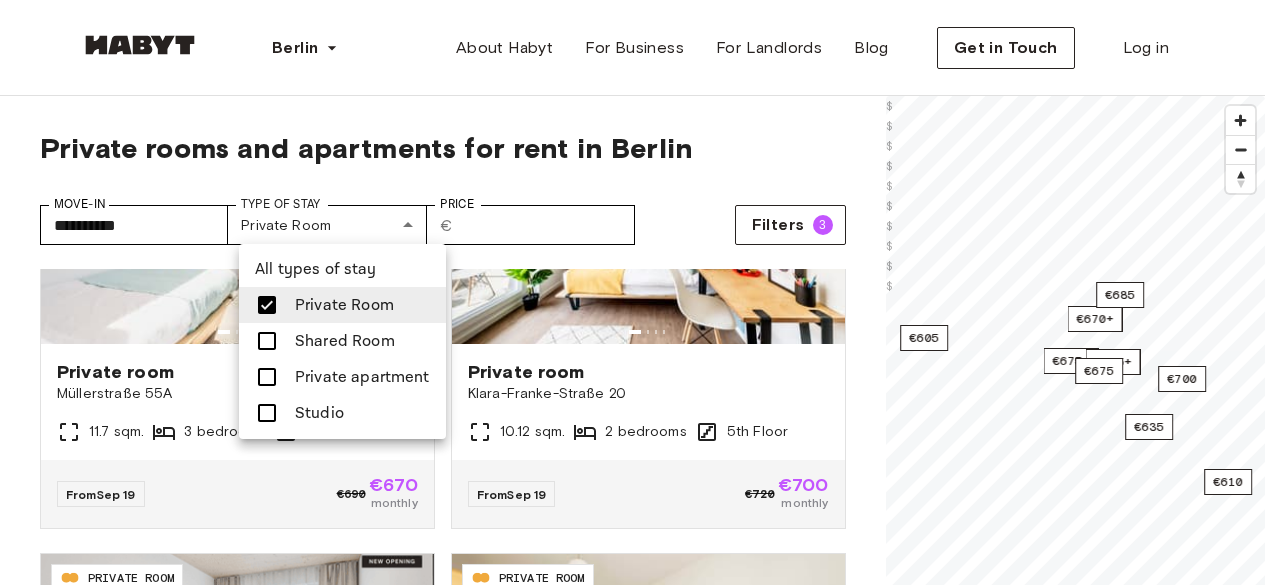click at bounding box center [267, 377] 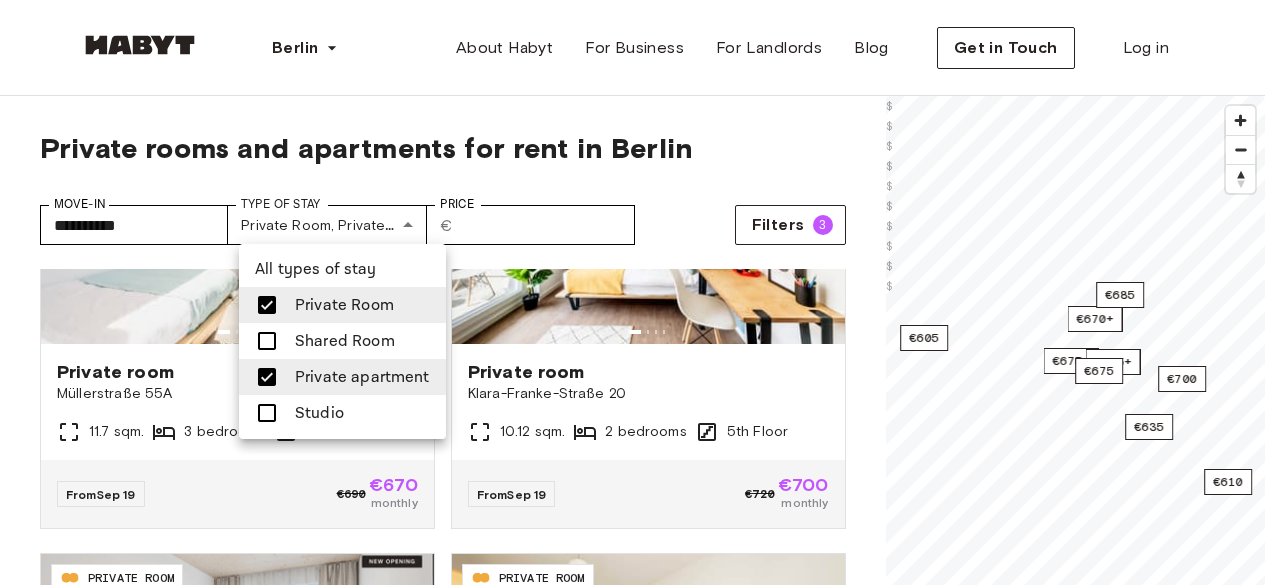 click at bounding box center [267, 305] 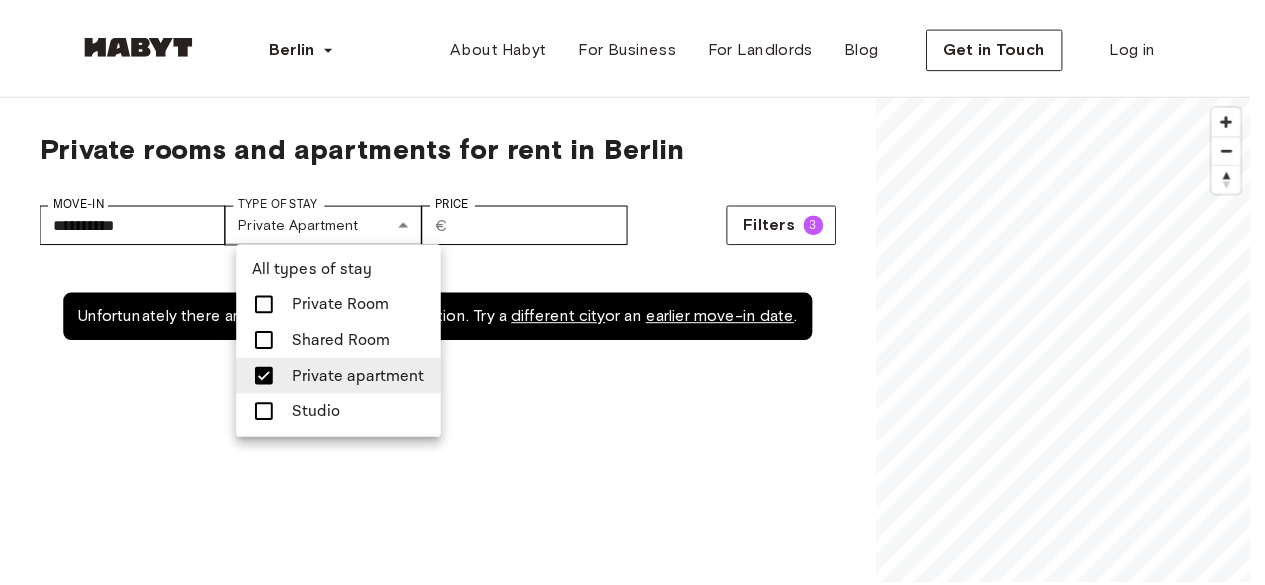 scroll, scrollTop: 0, scrollLeft: 0, axis: both 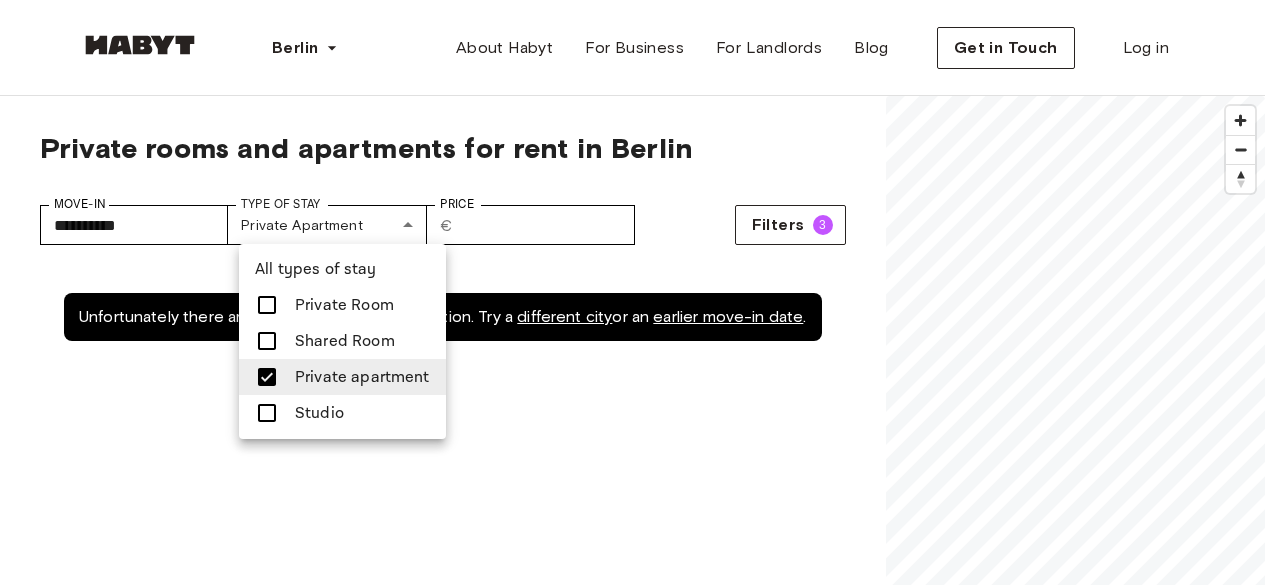 click at bounding box center [273, 305] 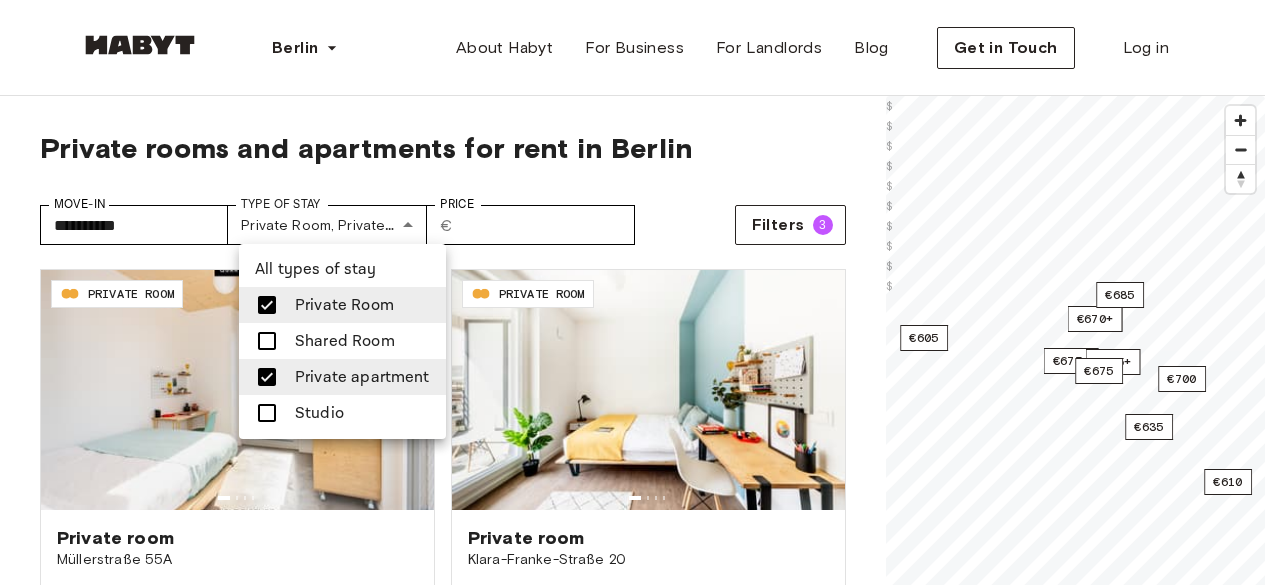 click at bounding box center [267, 413] 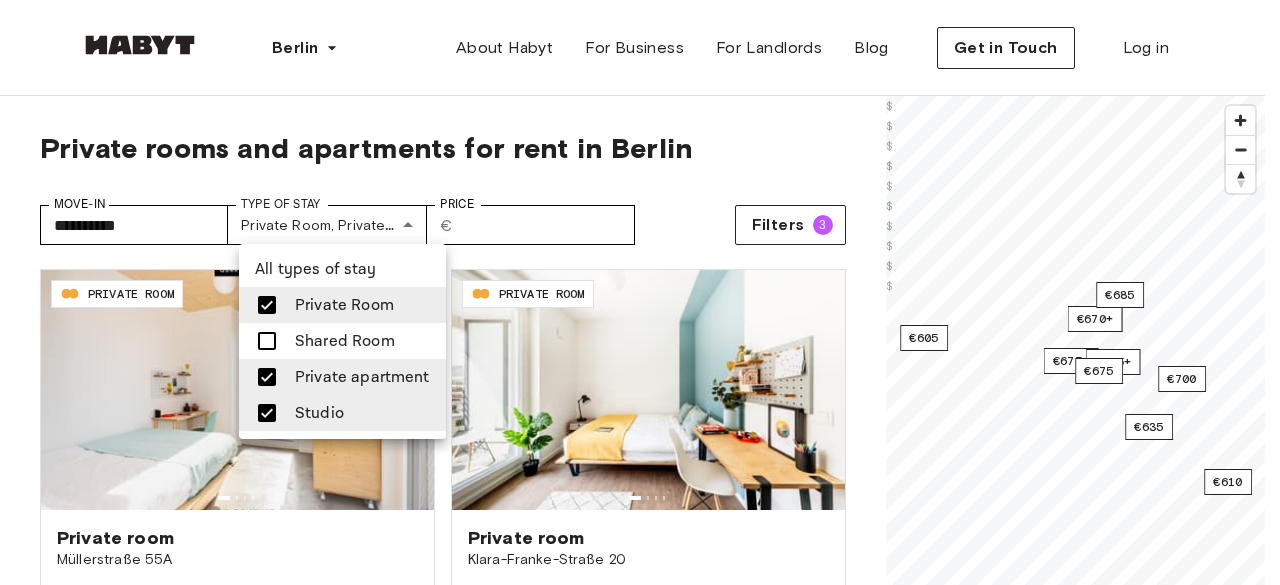 click at bounding box center [267, 377] 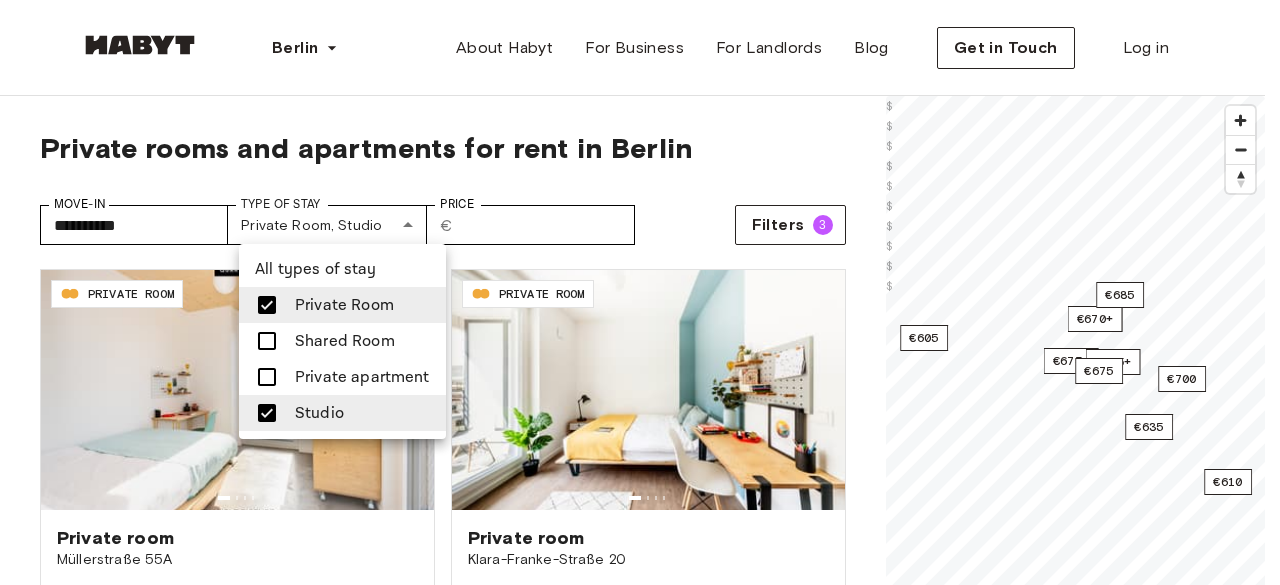 click at bounding box center [267, 305] 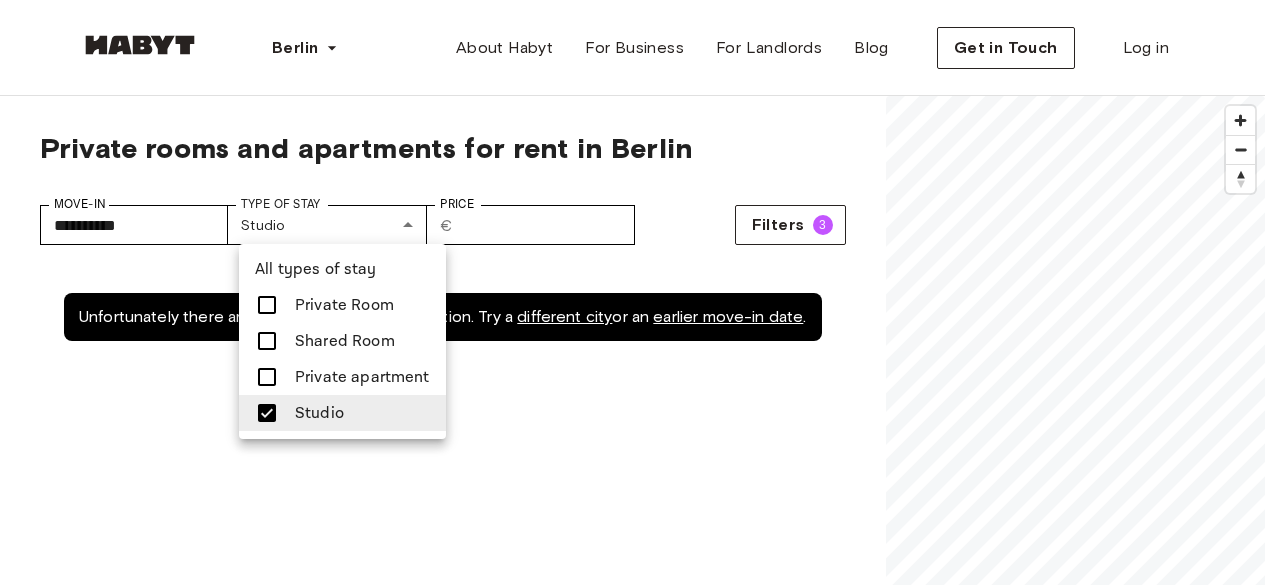 click at bounding box center [267, 413] 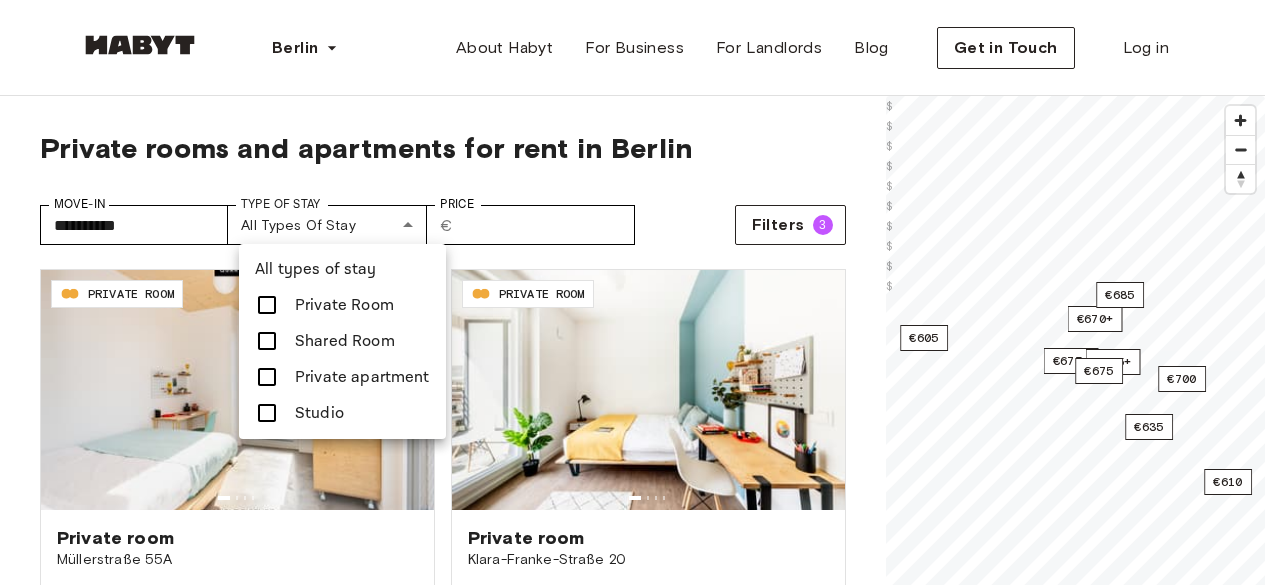click at bounding box center [267, 305] 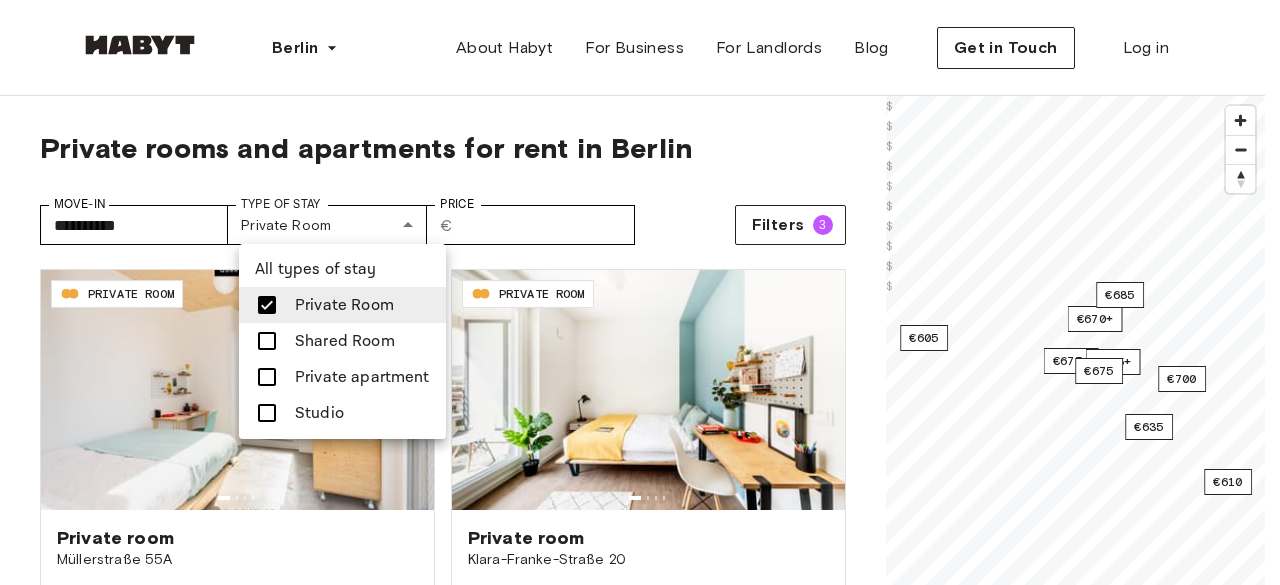 type on "**********" 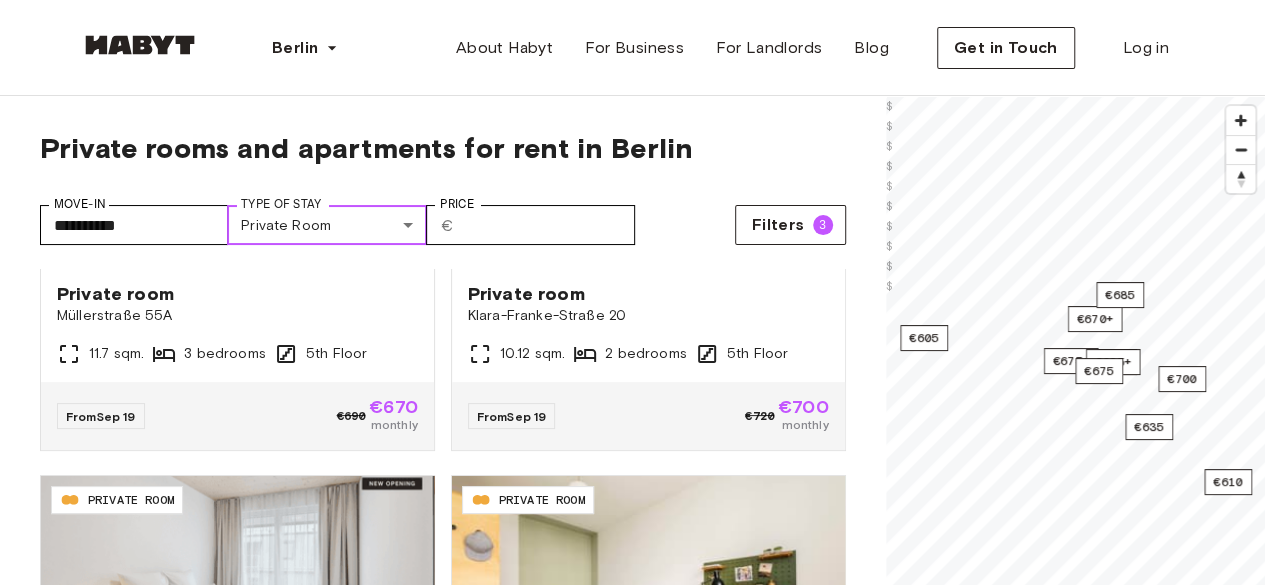 scroll, scrollTop: 243, scrollLeft: 0, axis: vertical 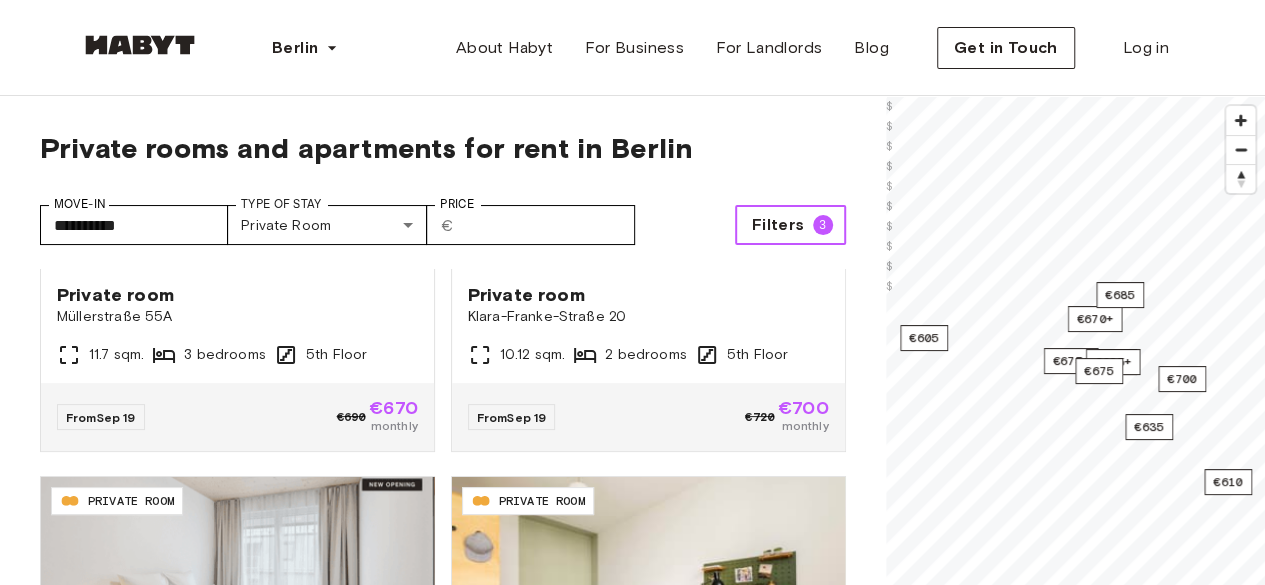 click on "Filters" at bounding box center (778, 225) 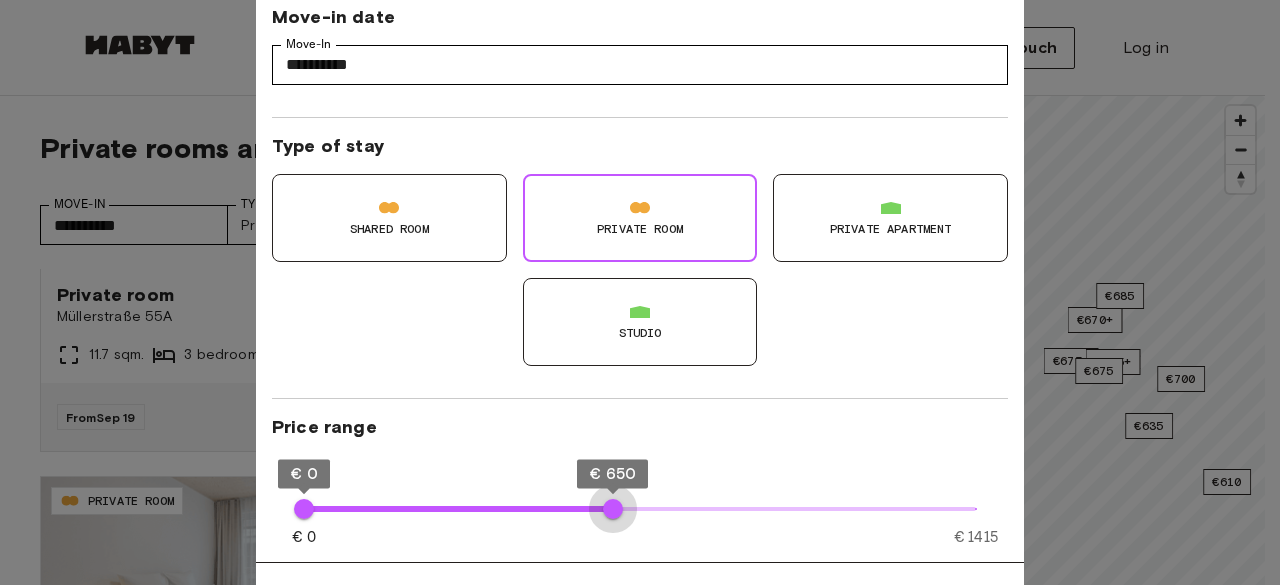 type on "***" 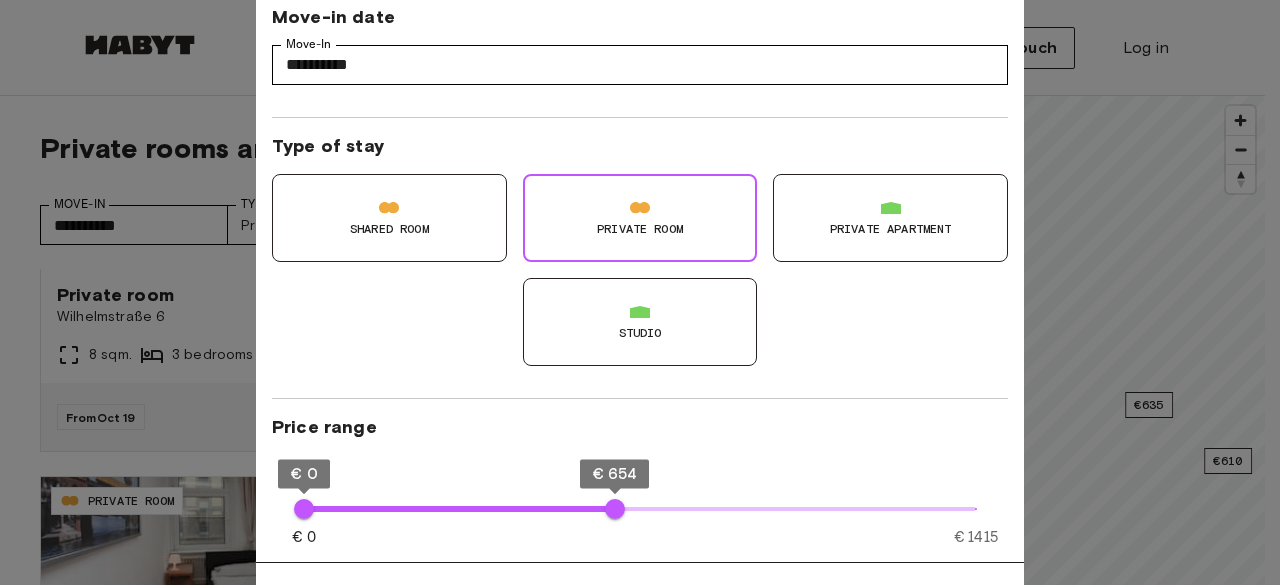 type on "**" 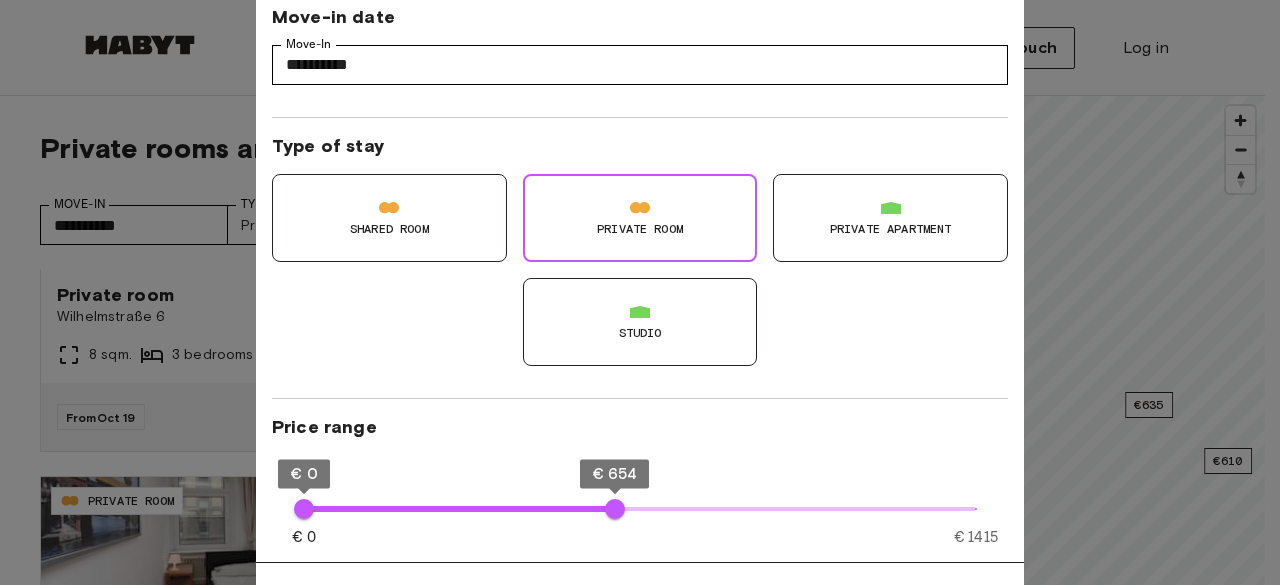 click at bounding box center (640, 292) 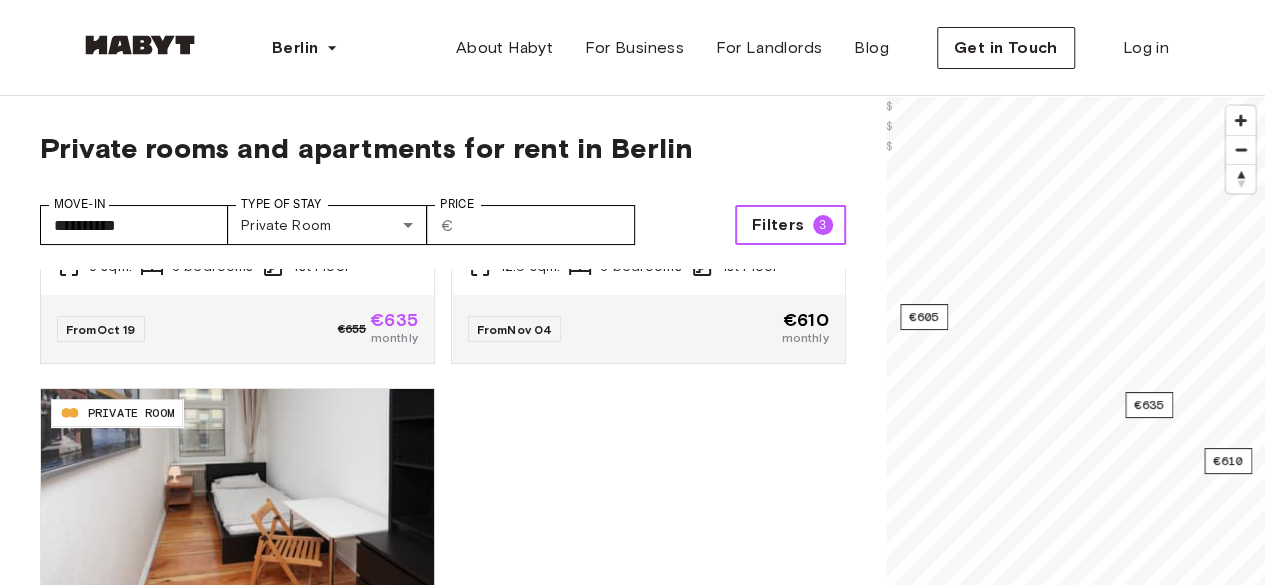 scroll, scrollTop: 344, scrollLeft: 0, axis: vertical 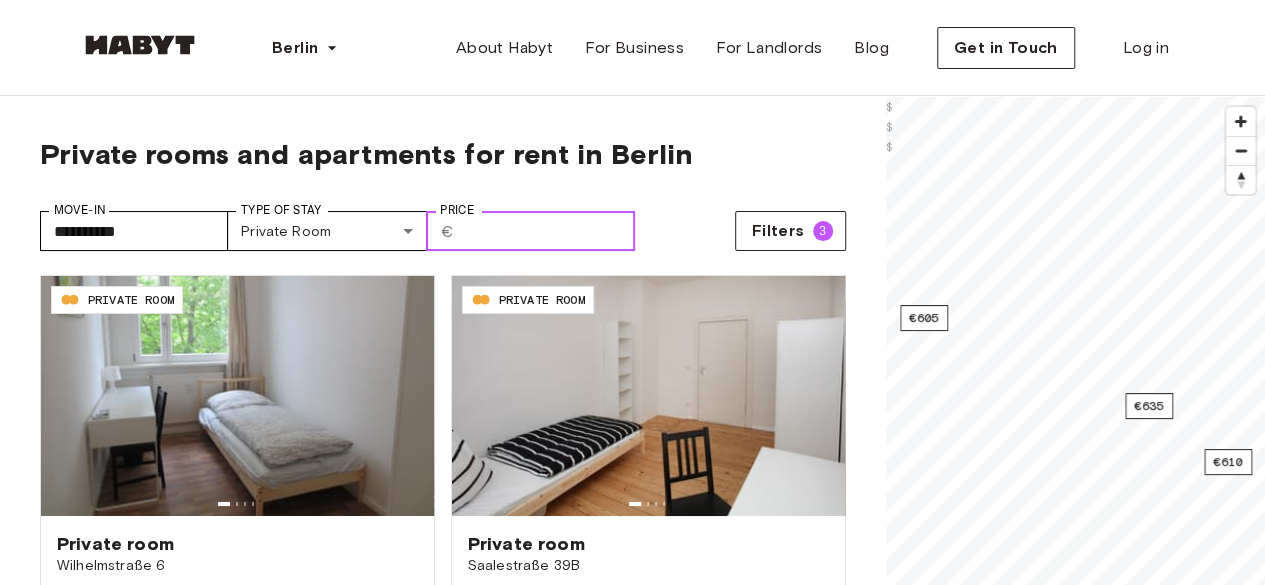 click on "***" at bounding box center [548, 231] 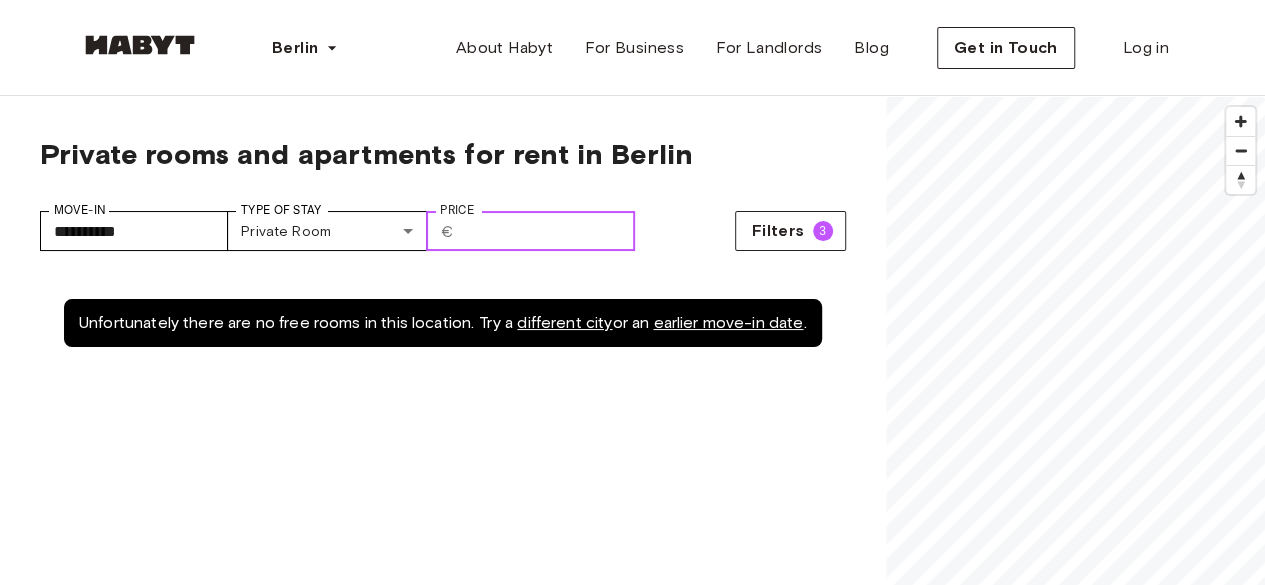 type on "*" 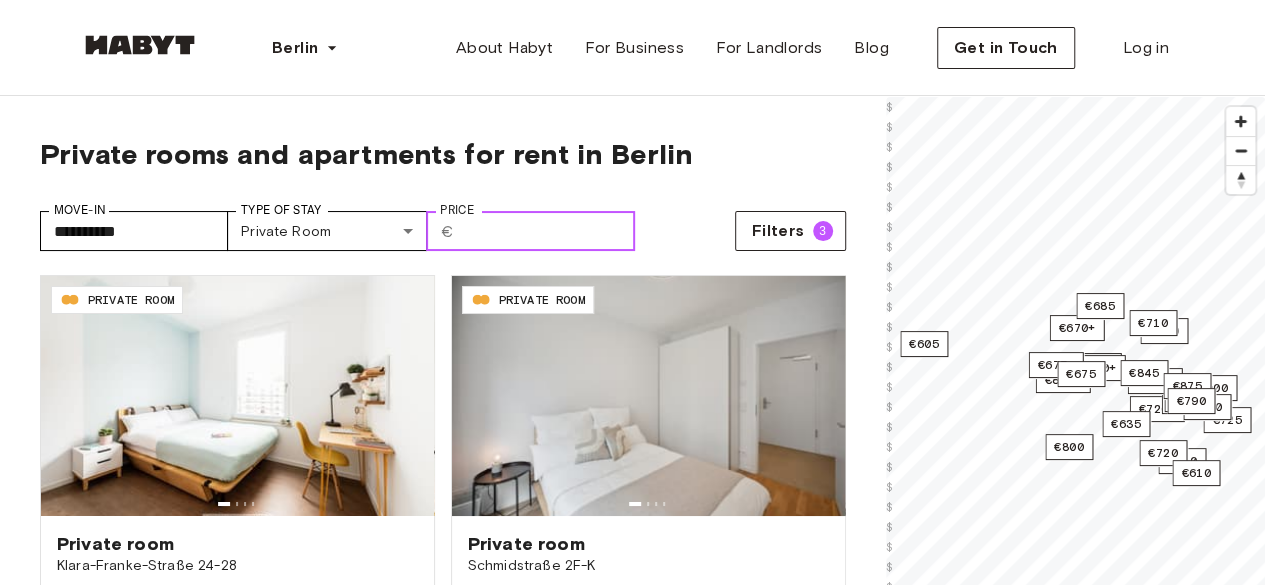 type 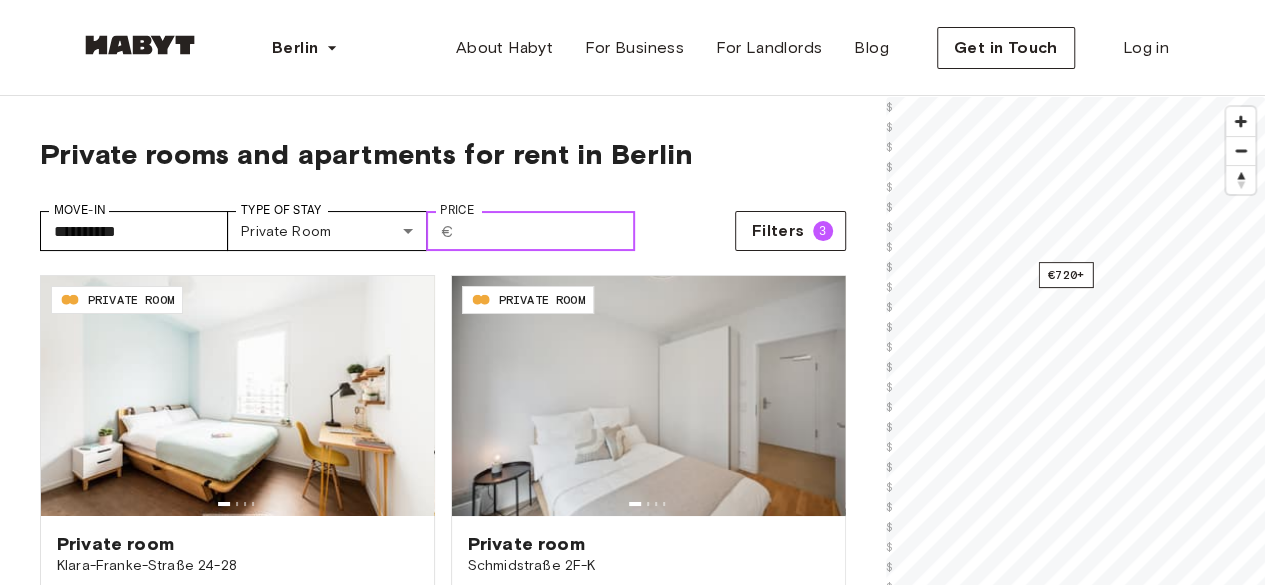 click on "€720+" at bounding box center [1065, 275] 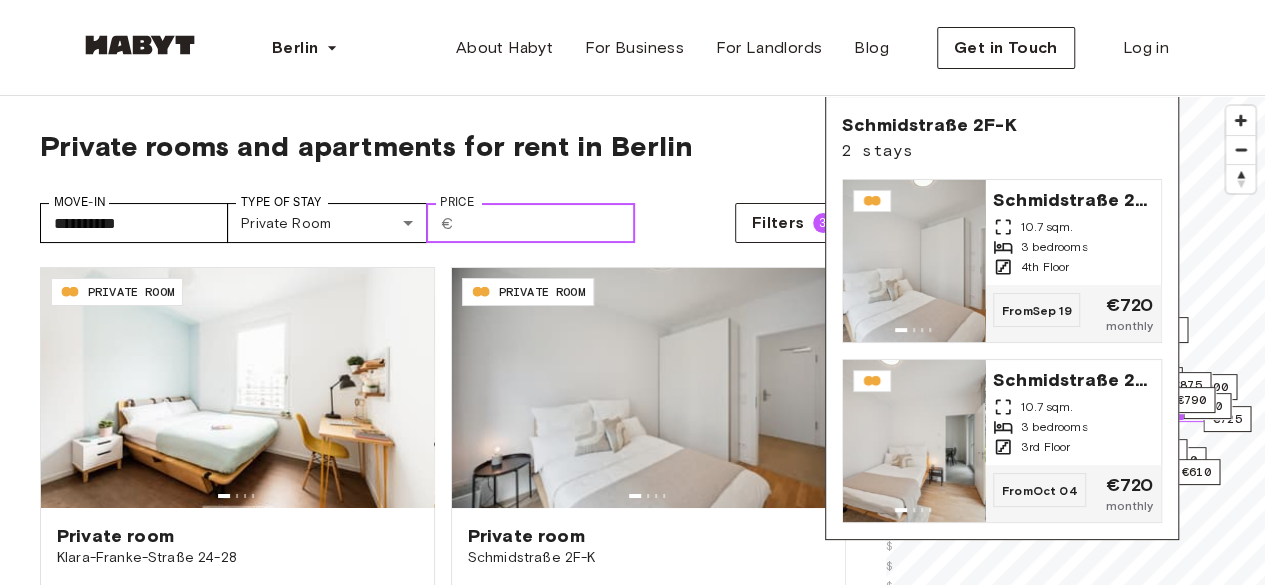 scroll, scrollTop: 0, scrollLeft: 0, axis: both 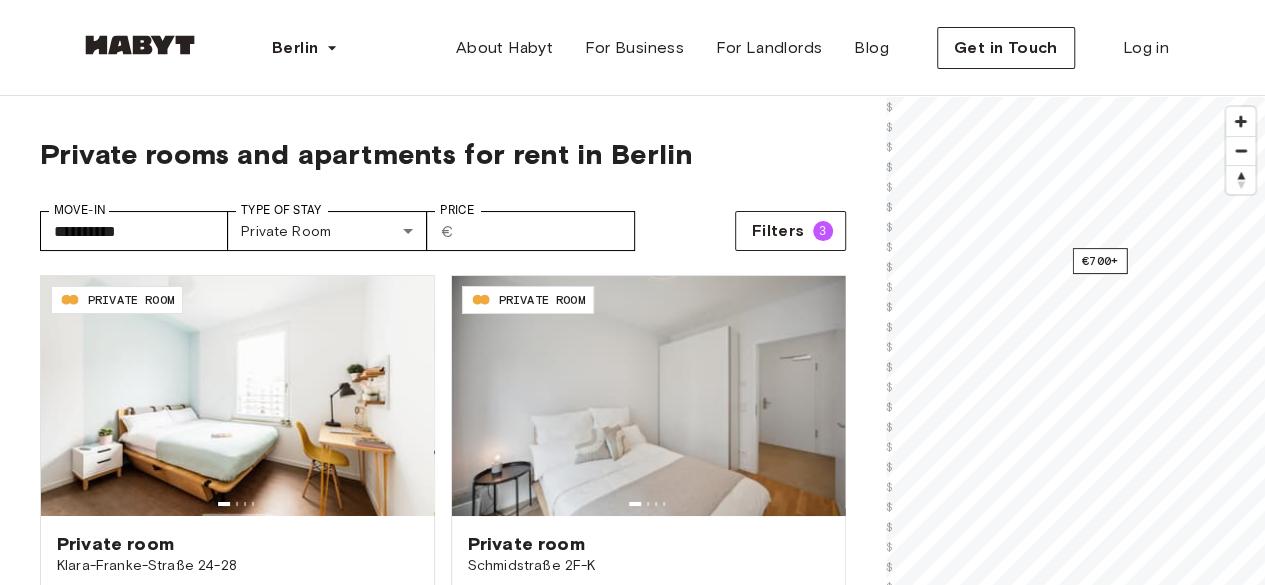 click on "€700+" at bounding box center [1099, 261] 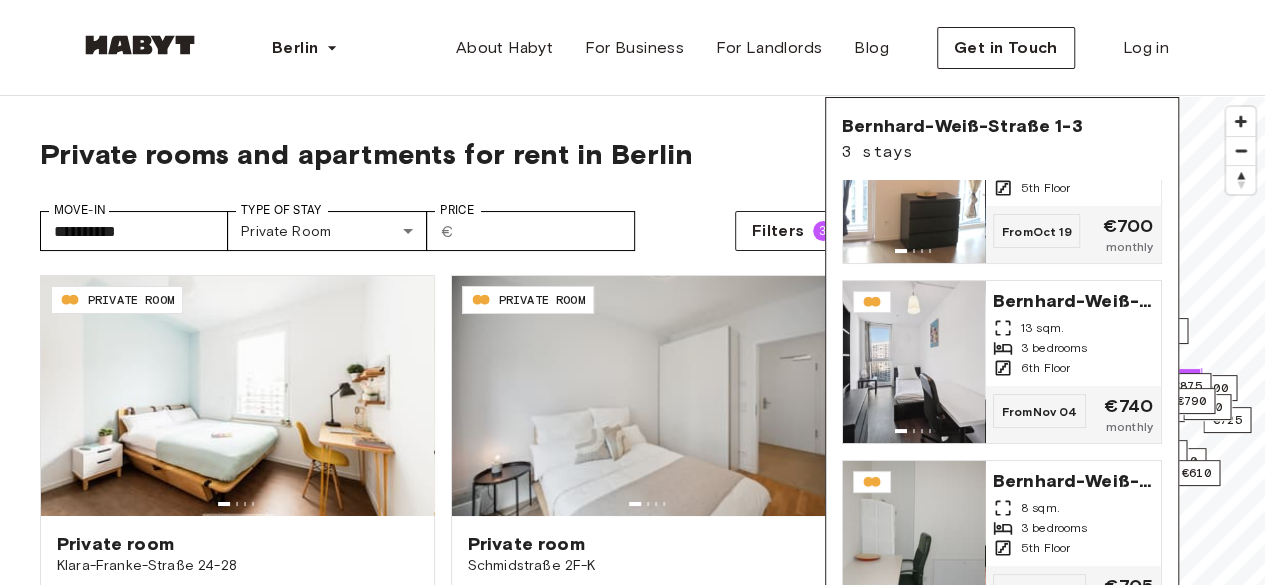 scroll, scrollTop: 0, scrollLeft: 0, axis: both 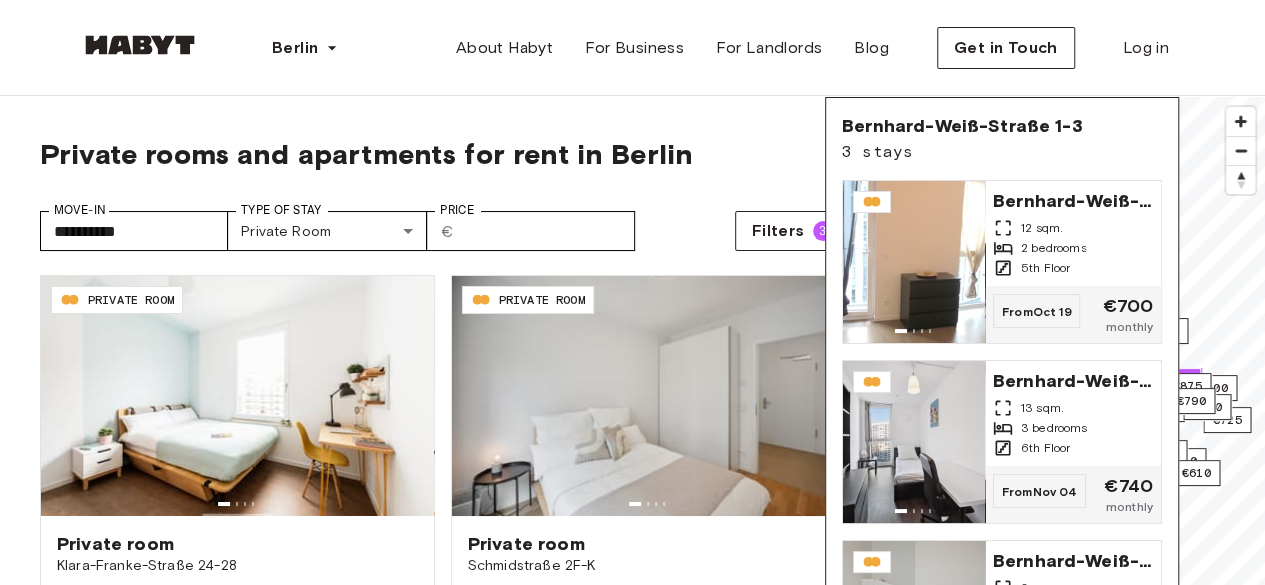click on "Private rooms and apartments for rent in Berlin" at bounding box center (443, 154) 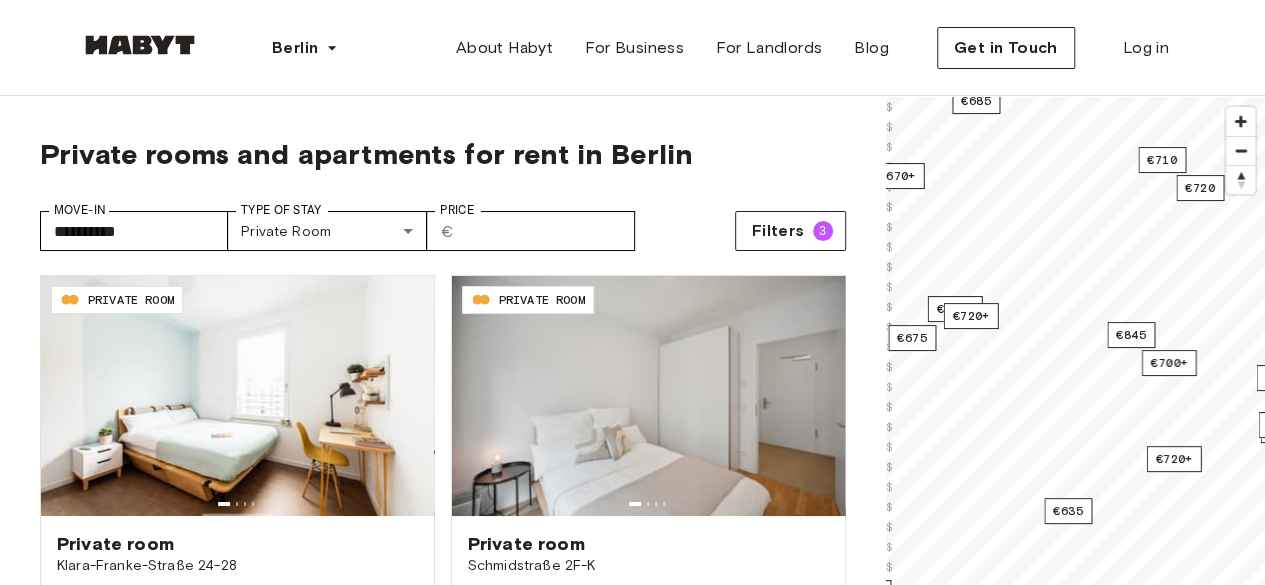 click on "€635" at bounding box center [1068, 511] 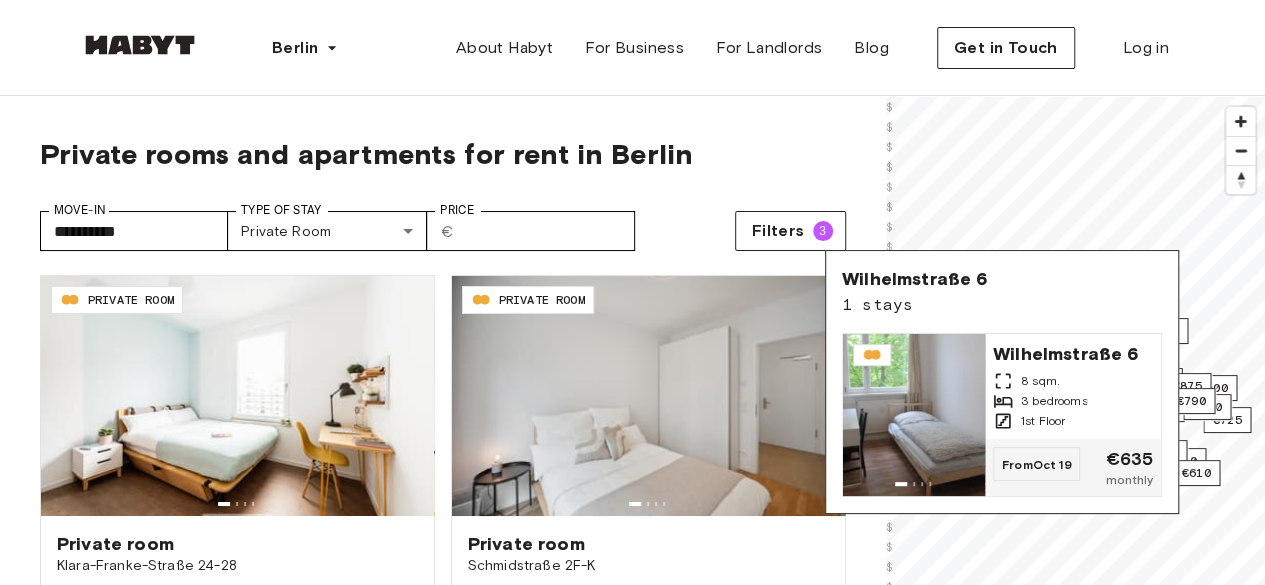click at bounding box center (914, 415) 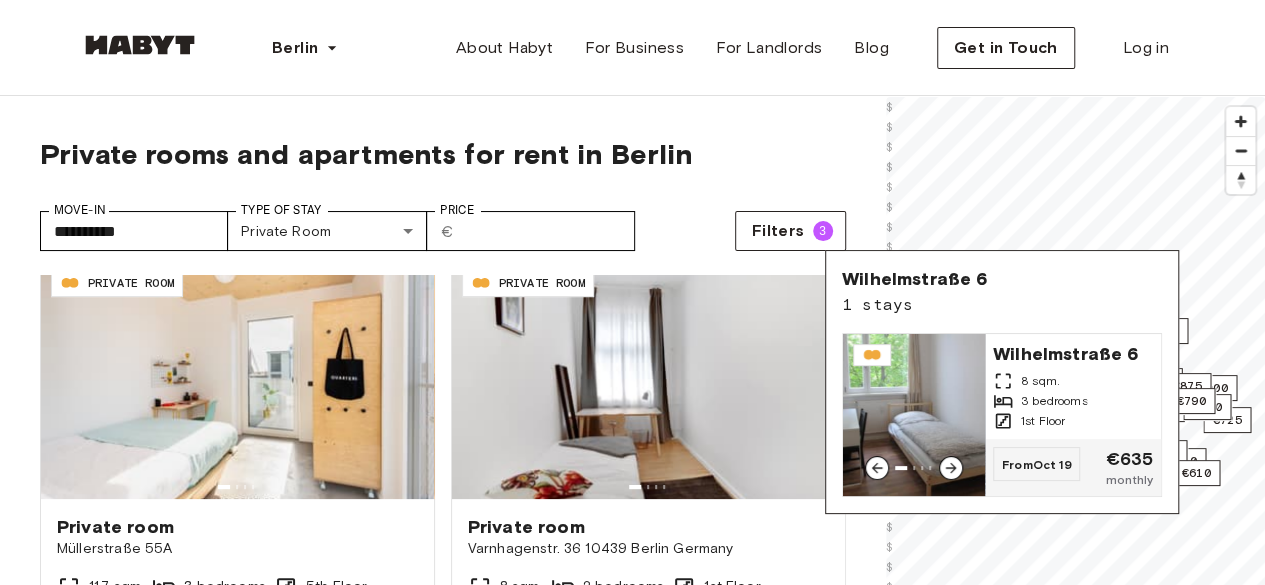 scroll, scrollTop: 463, scrollLeft: 0, axis: vertical 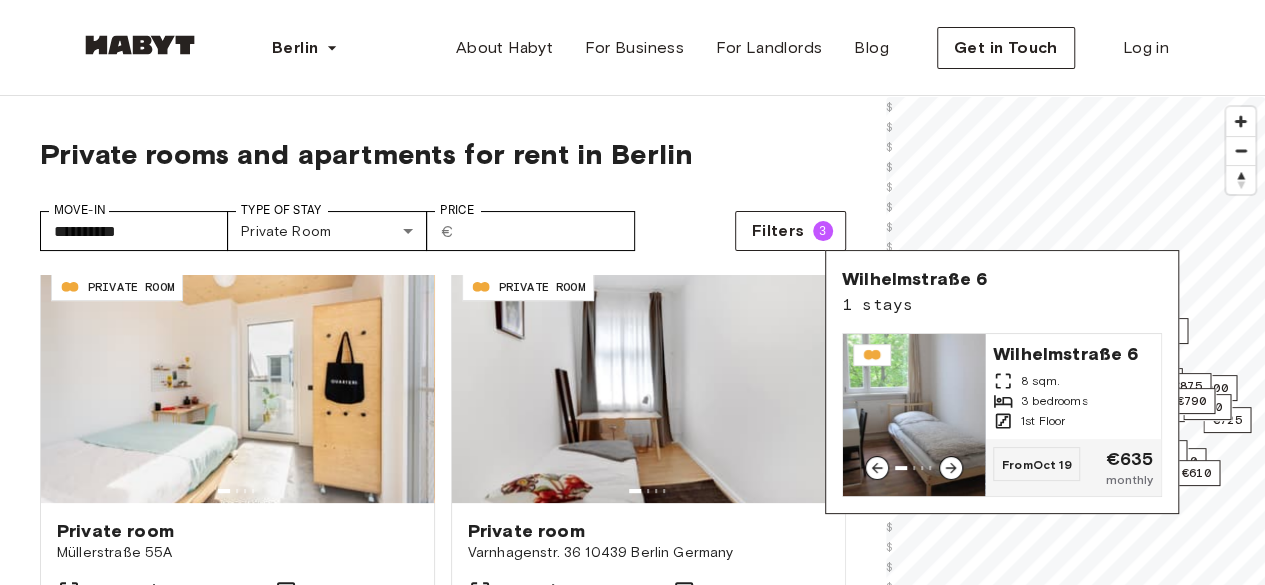 click at bounding box center [237, 383] 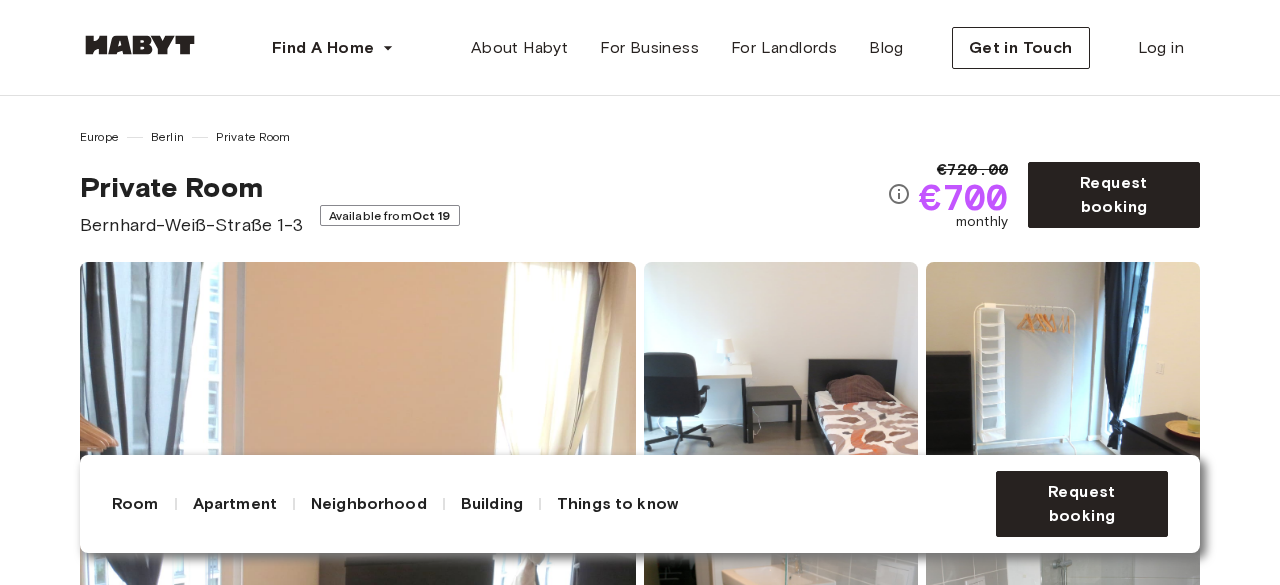 scroll, scrollTop: 329, scrollLeft: 0, axis: vertical 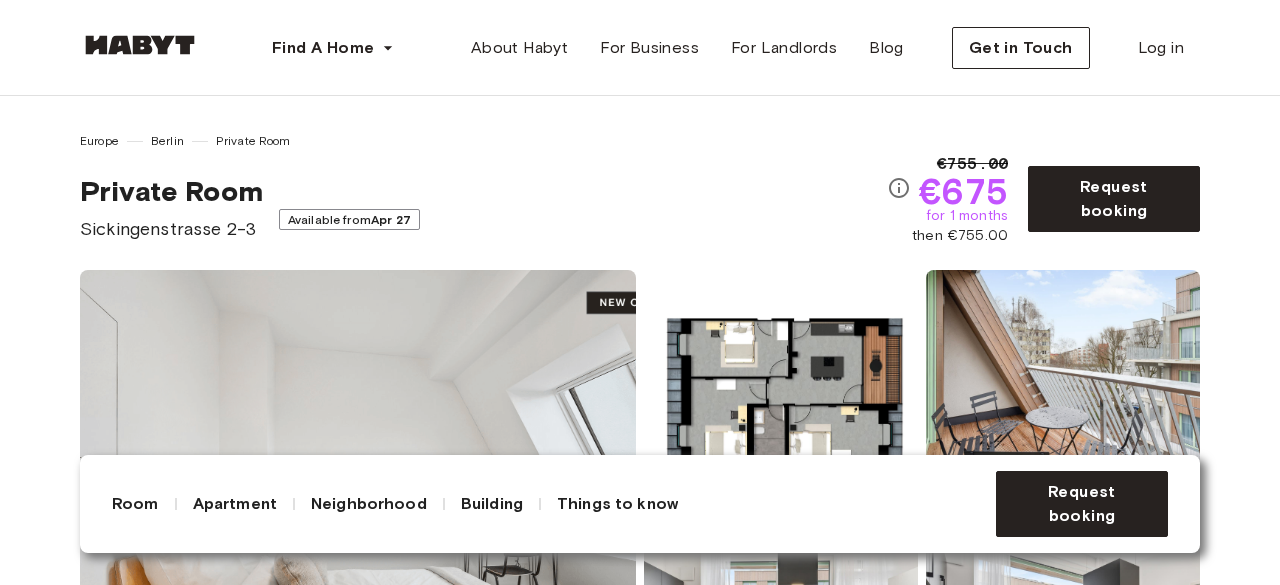 click on "Available from  [DATE]" at bounding box center (349, 219) 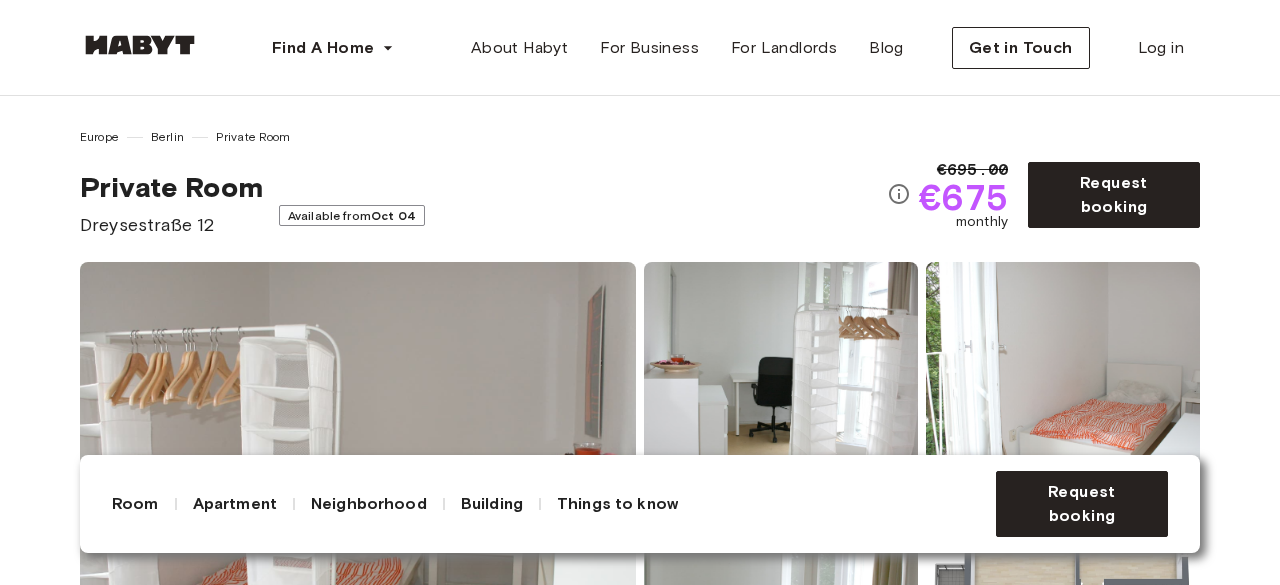 scroll, scrollTop: 141, scrollLeft: 0, axis: vertical 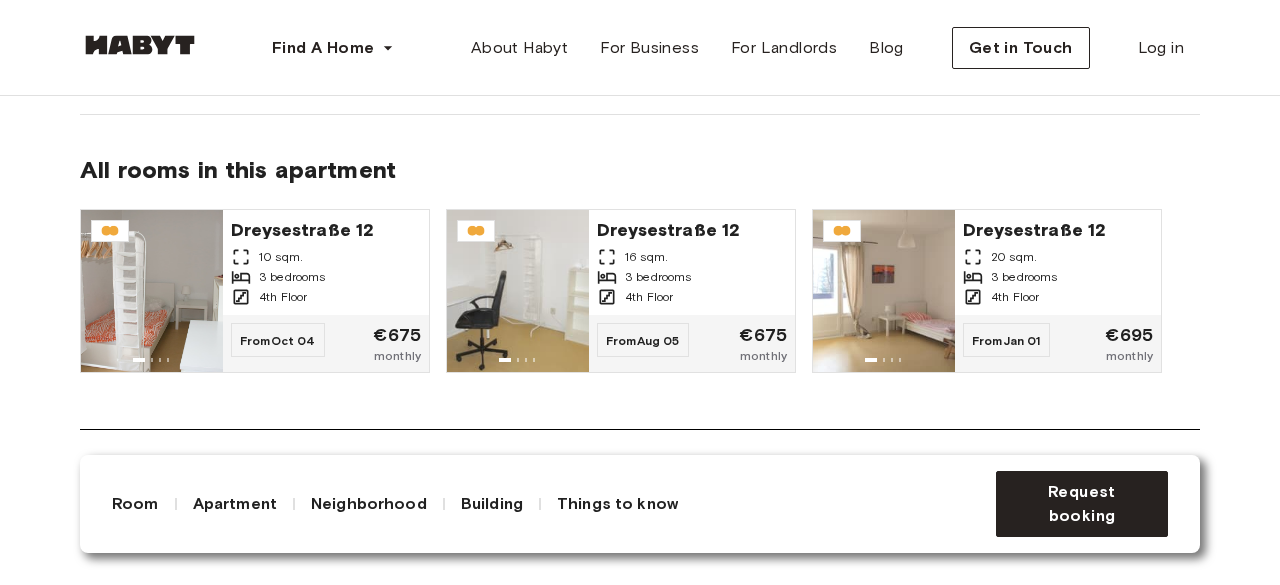 click at bounding box center (884, 291) 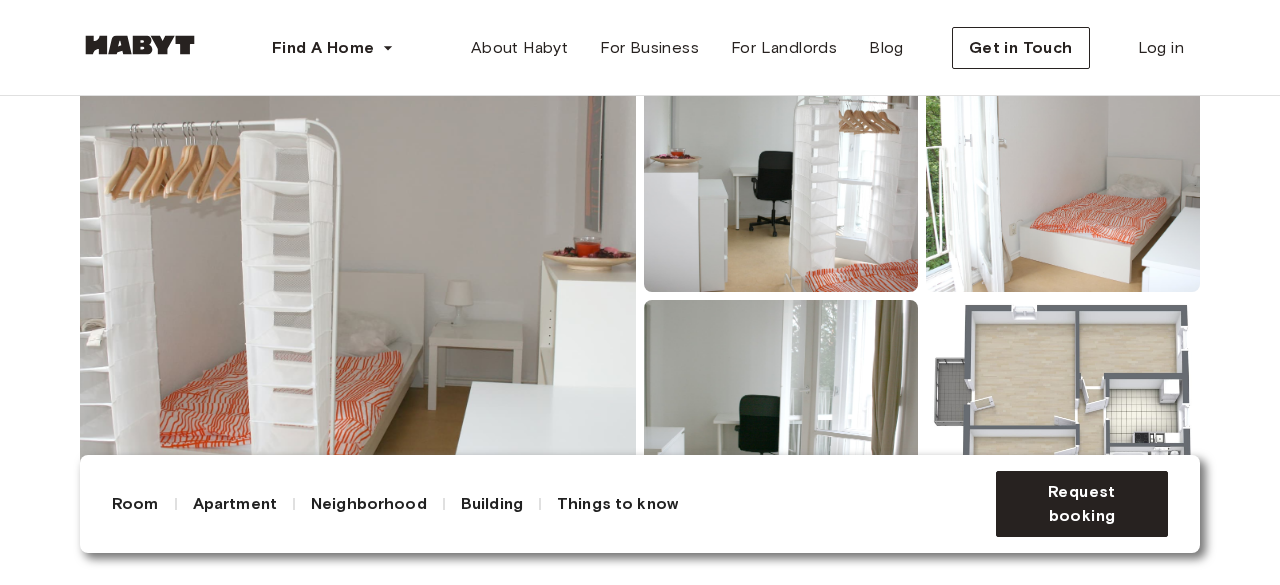 scroll, scrollTop: 0, scrollLeft: 0, axis: both 